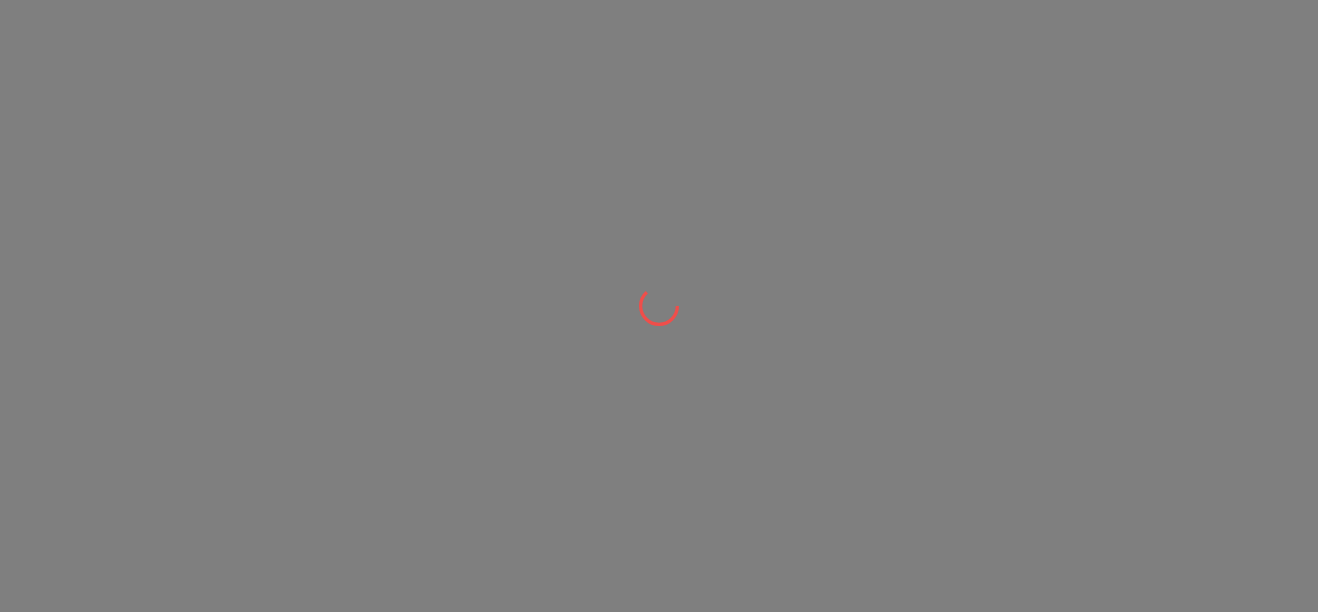 scroll, scrollTop: 0, scrollLeft: 0, axis: both 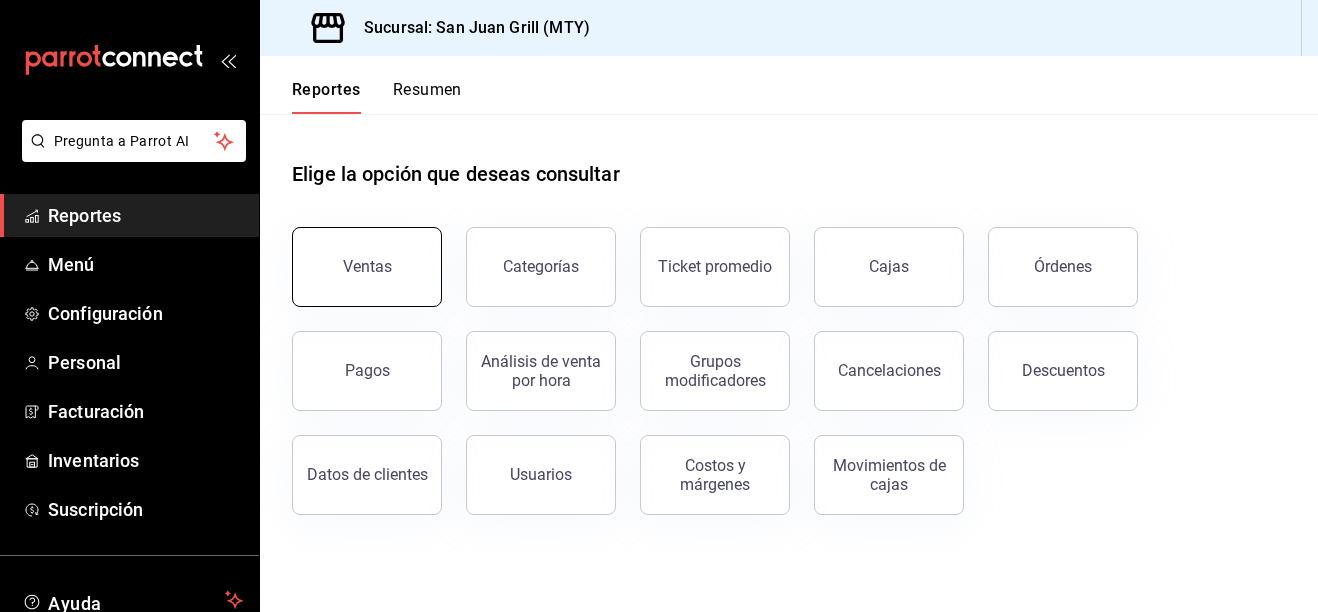 click on "Ventas" at bounding box center (367, 267) 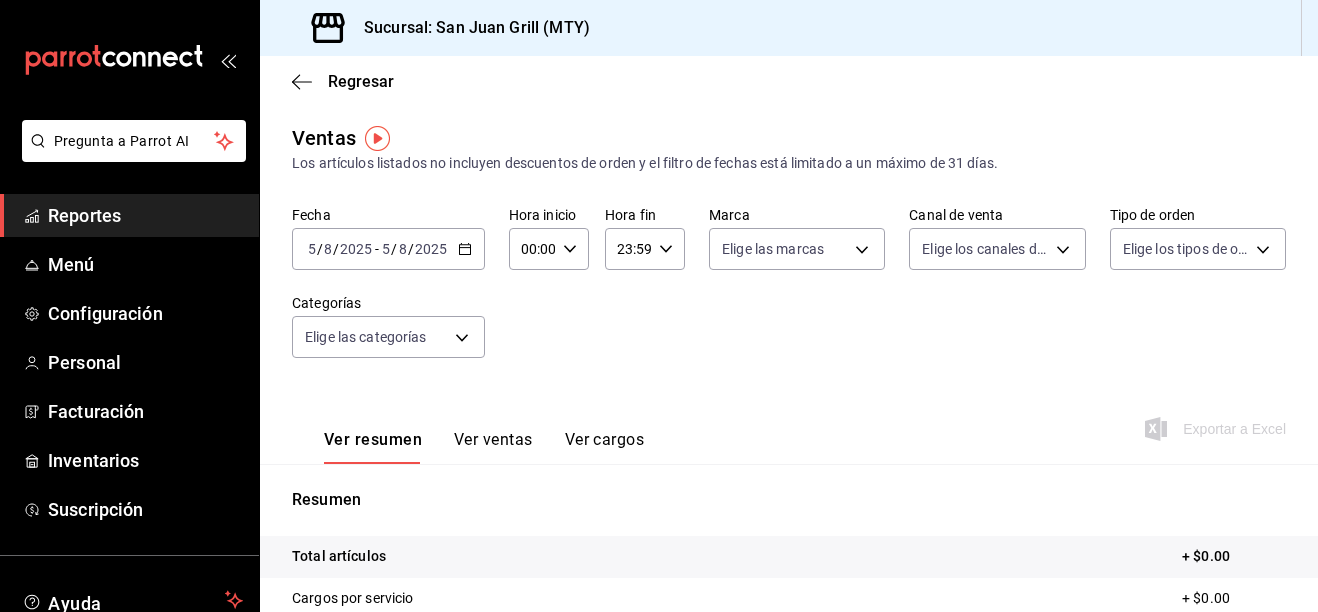 click on "2025-08-05 5 / 8 / 2025 - 2025-08-05 5 / 8 / 2025" at bounding box center [388, 249] 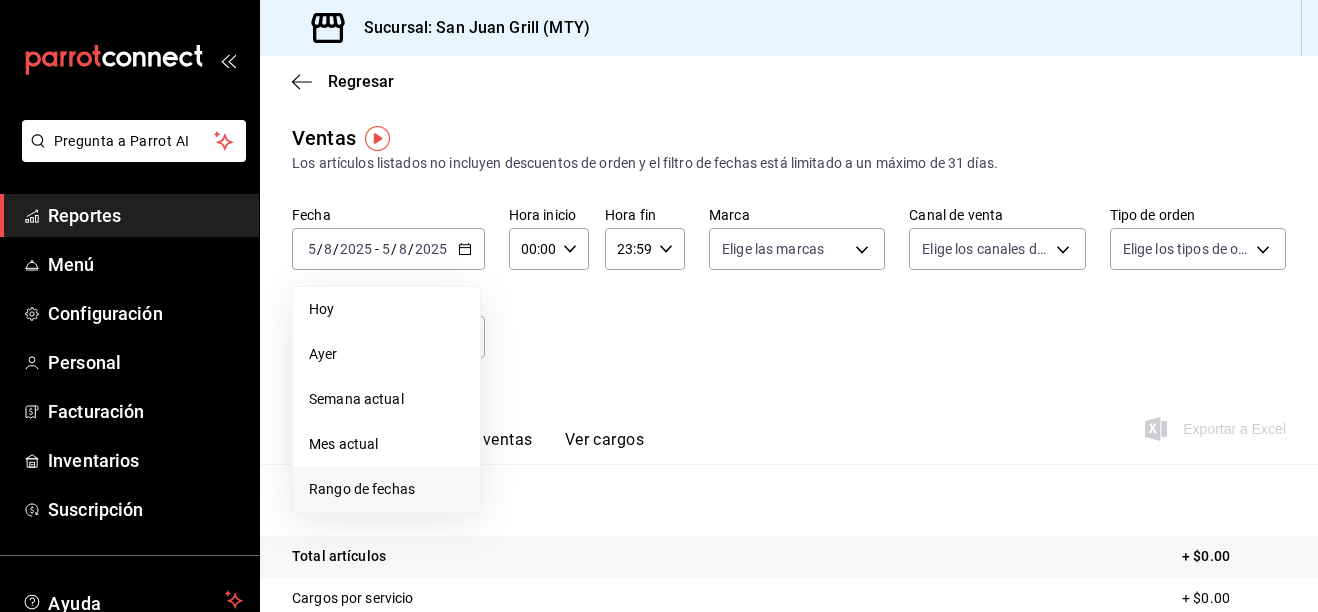 click on "Rango de fechas" at bounding box center (386, 489) 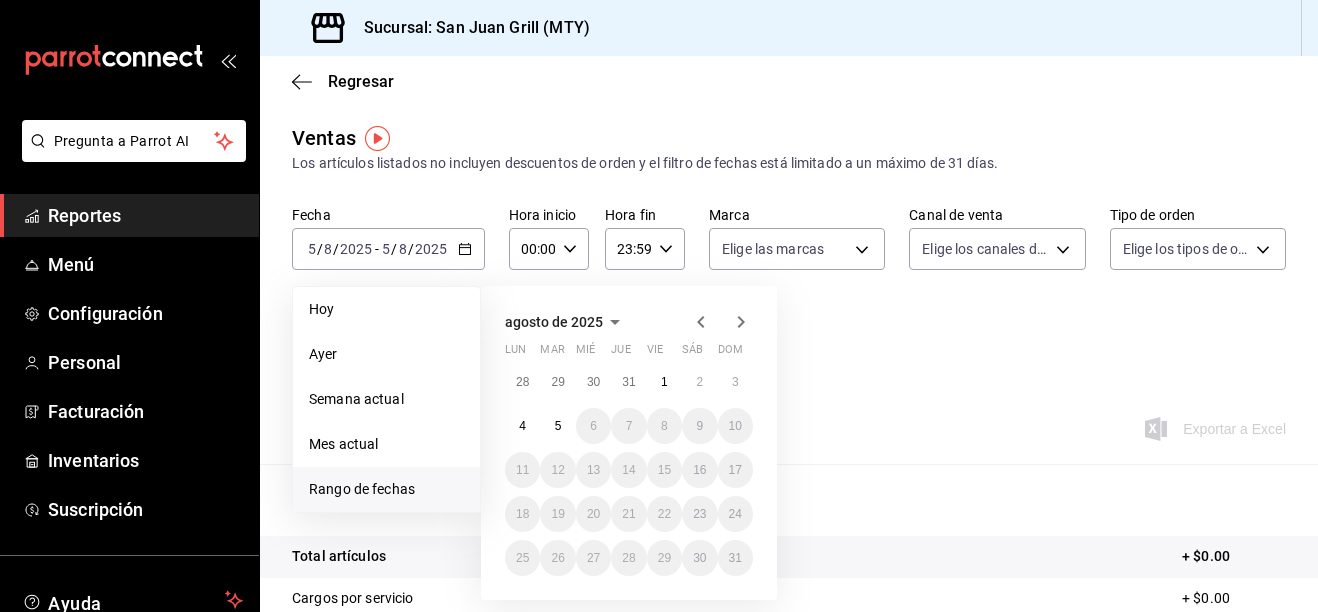 click 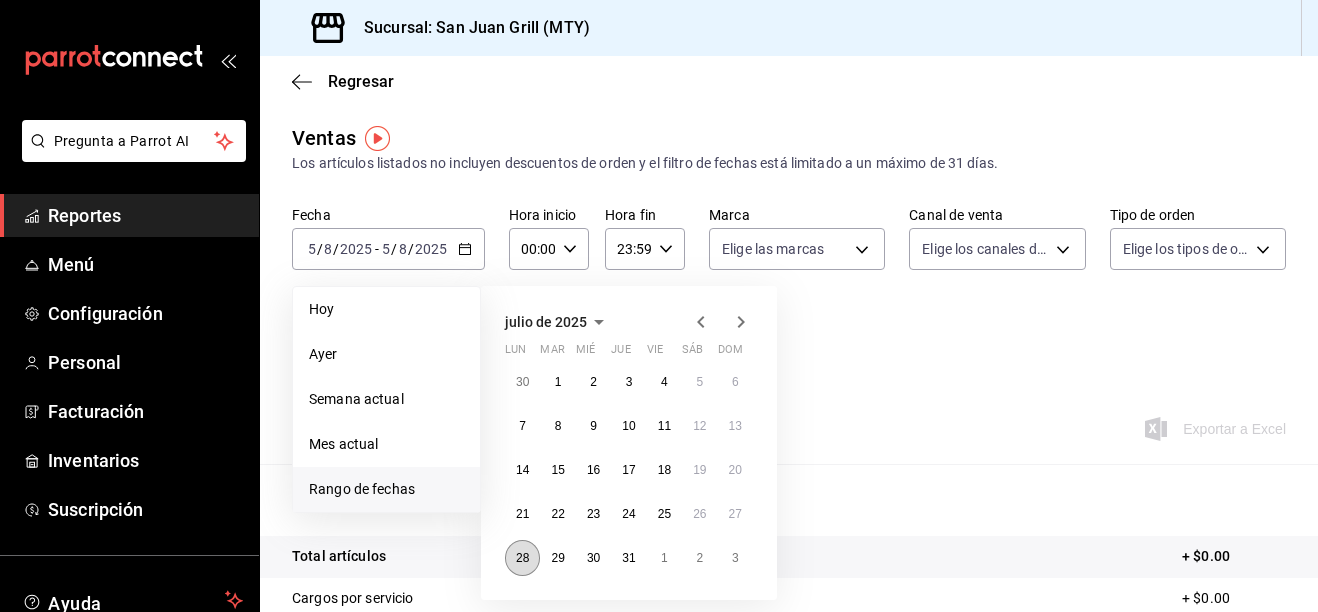 click on "28" at bounding box center [522, 558] 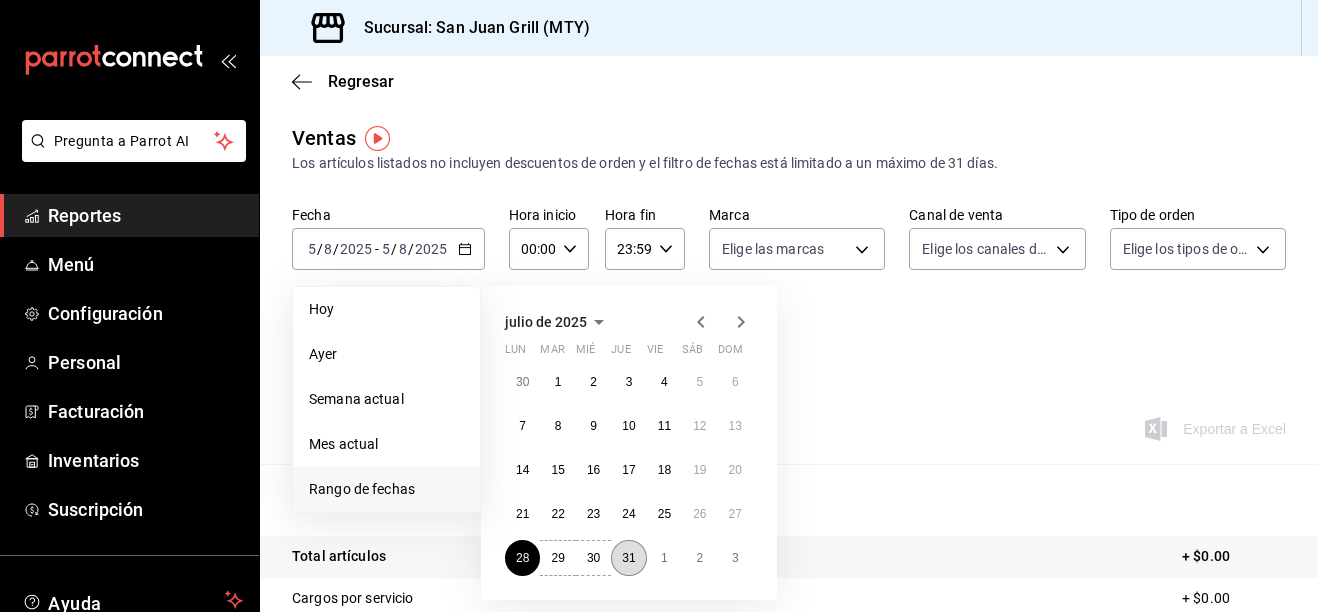 click on "31" at bounding box center (628, 558) 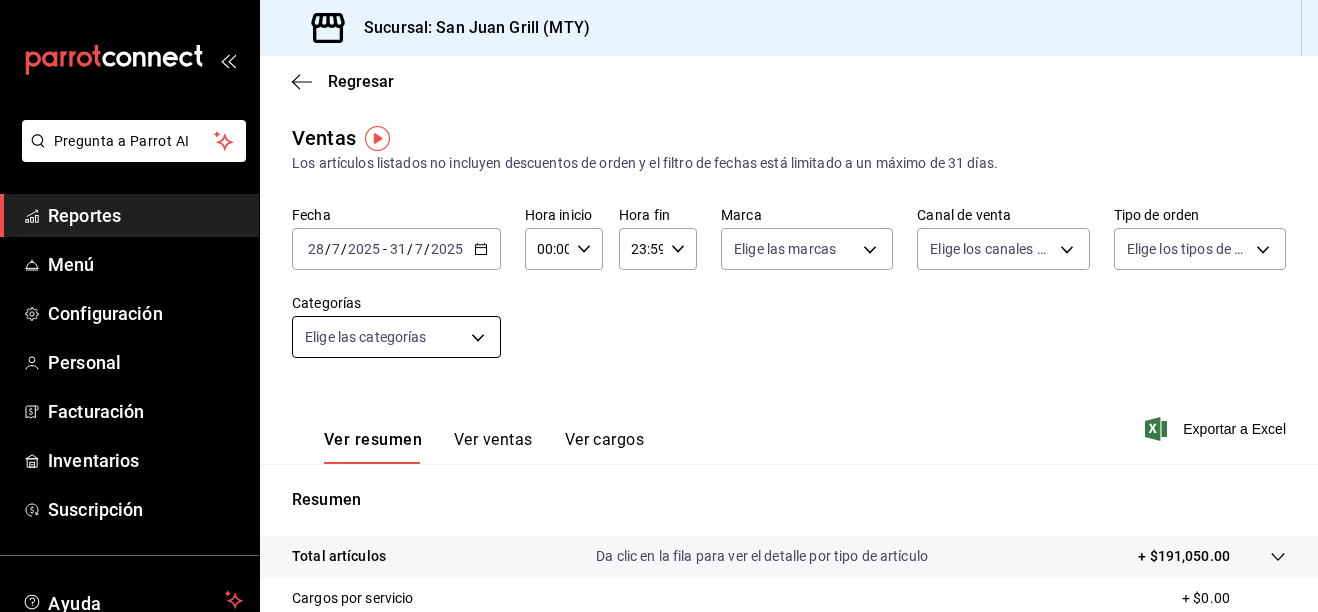 click on "Pregunta a Parrot AI Reportes   Menú   Configuración   Personal   Facturación   Inventarios   Suscripción   Ayuda Recomienda Parrot   Paulina Rodriguez   Sugerir nueva función   Sucursal: San Juan Grill (MTY) Regresar Ventas Los artículos listados no incluyen descuentos de orden y el filtro de fechas está limitado a un máximo de 31 días. Fecha 2025-07-28 28 / 7 / 2025 - 2025-07-31 31 / 7 / 2025 Hora inicio 00:00 Hora inicio Hora fin 23:59 Hora fin Marca Elige las marcas Canal de venta Elige los canales de venta Tipo de orden Elige los tipos de orden Categorías Elige las categorías Ver resumen Ver ventas Ver cargos Exportar a Excel Resumen Total artículos Da clic en la fila para ver el detalle por tipo de artículo + $191,050.00 Cargos por servicio + $0.00 Venta bruta = $191,050.00 Descuentos totales - $1,690.00 Certificados de regalo - $0.00 Venta total = $189,360.00 Impuestos - $26,118.62 Venta neta = $163,241.38 Pregunta a Parrot AI Reportes   Menú   Configuración   Personal   Facturación" at bounding box center [659, 306] 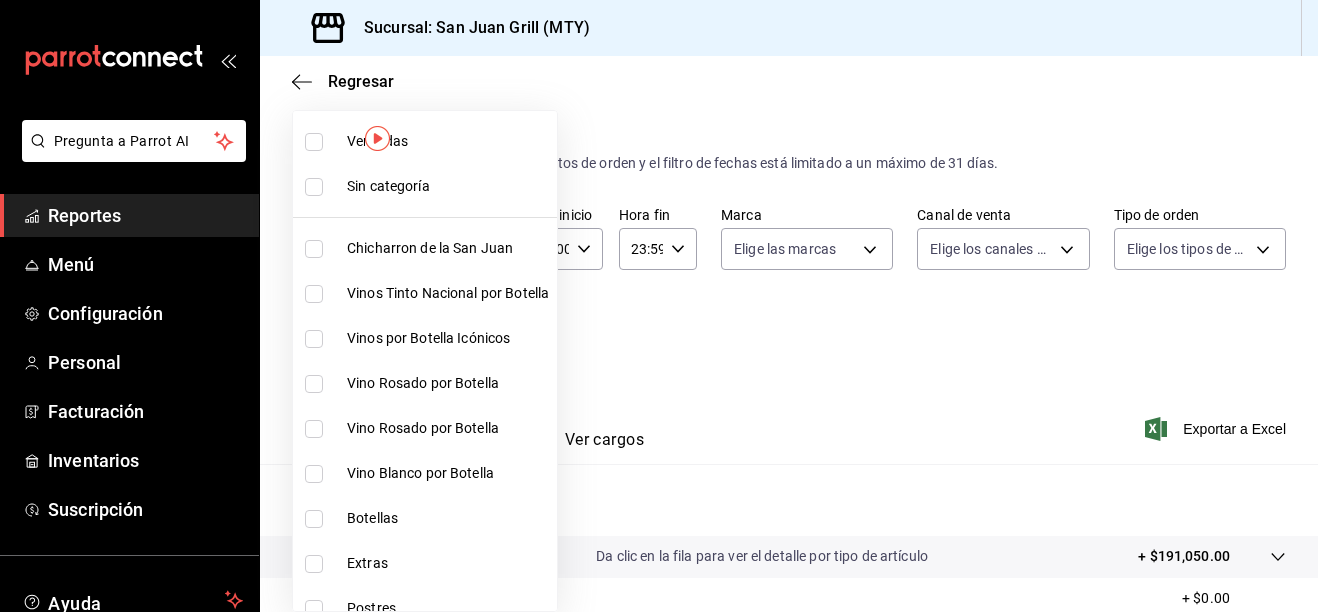 click on "Chicharron de la San Juan" at bounding box center (448, 248) 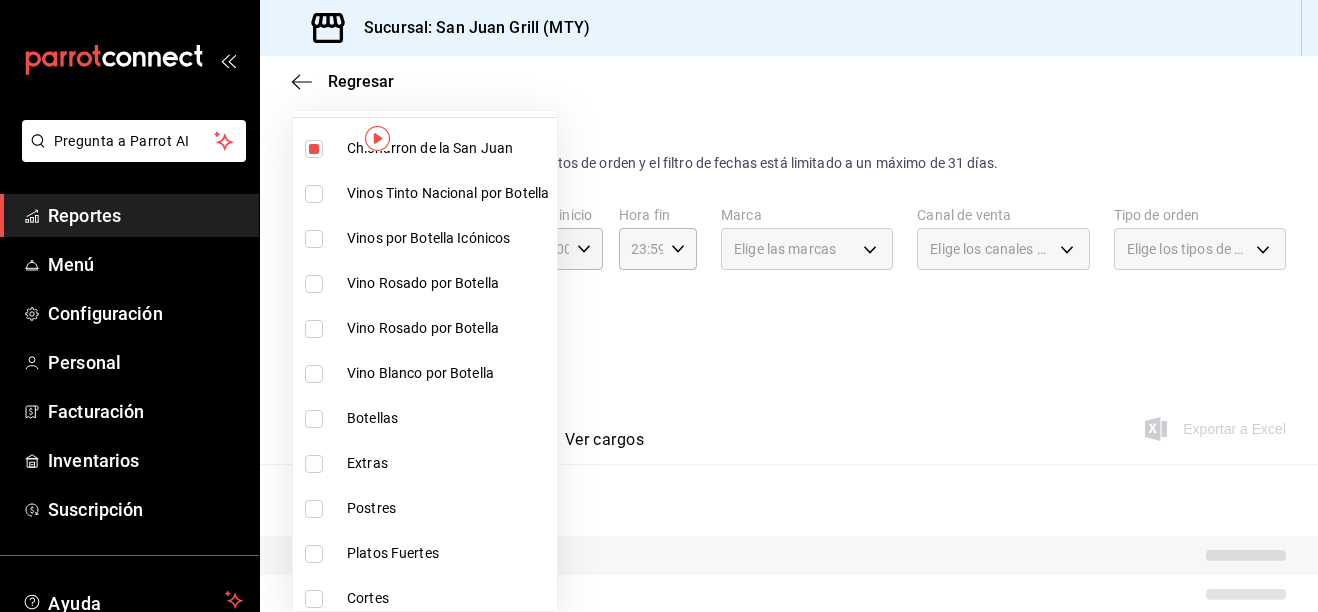 click on "Extras" at bounding box center [448, 463] 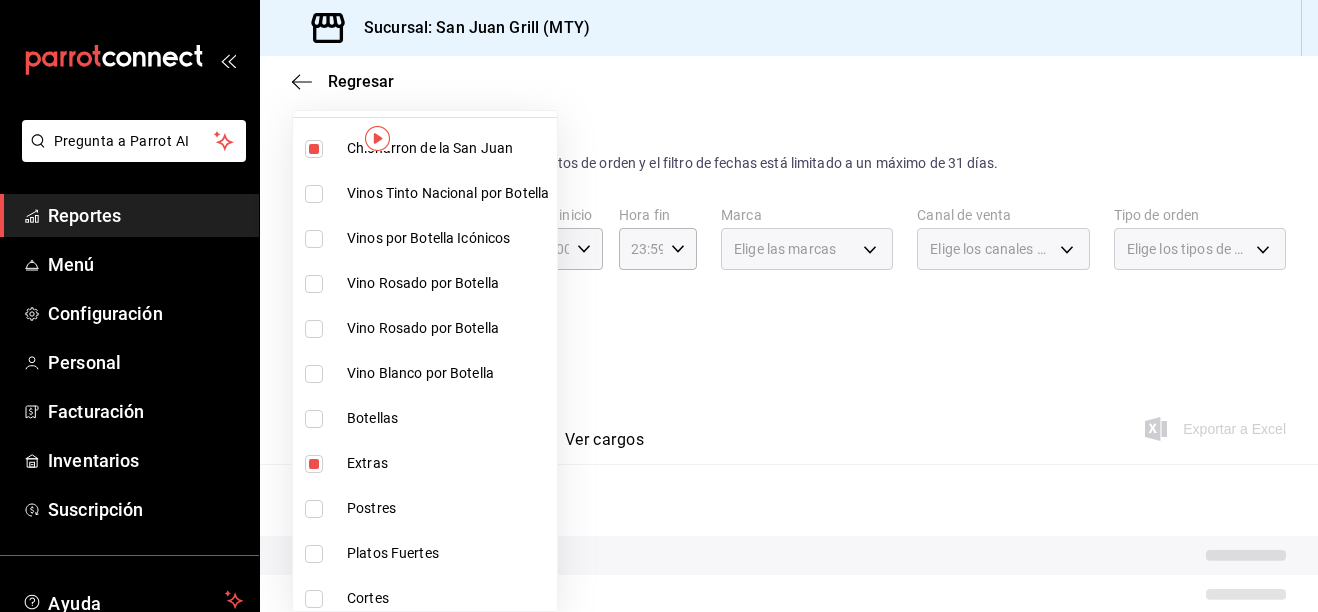 click on "Postres" at bounding box center [448, 508] 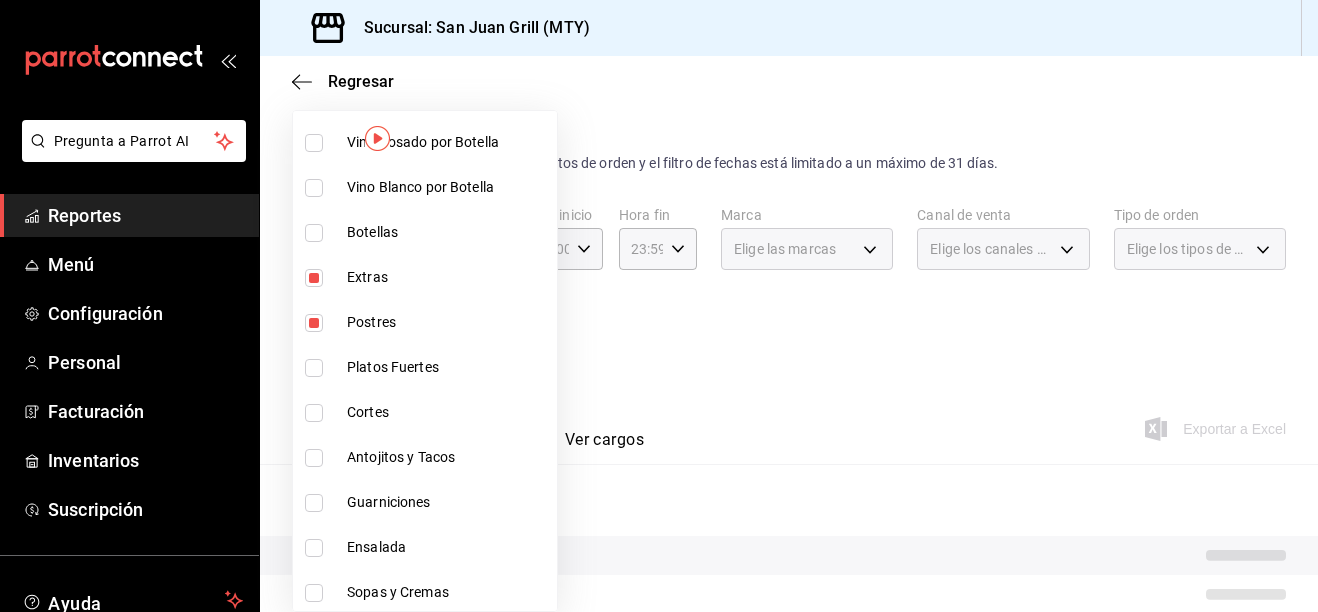 scroll, scrollTop: 300, scrollLeft: 0, axis: vertical 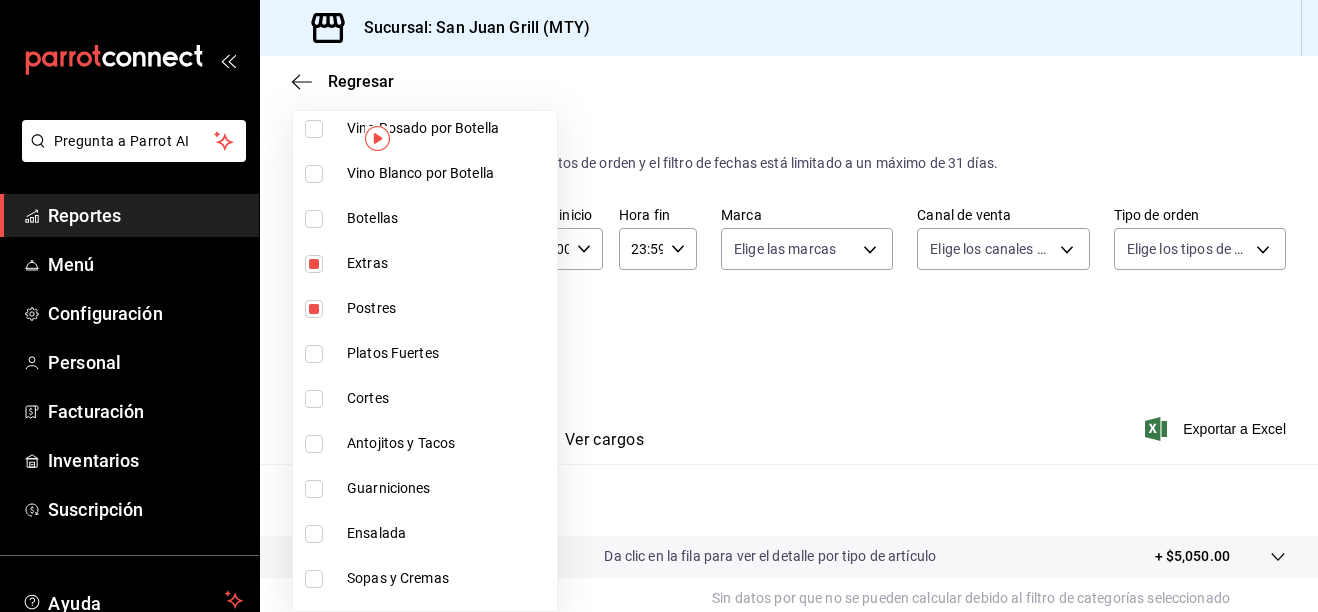 click on "Platos Fuertes" at bounding box center [425, 353] 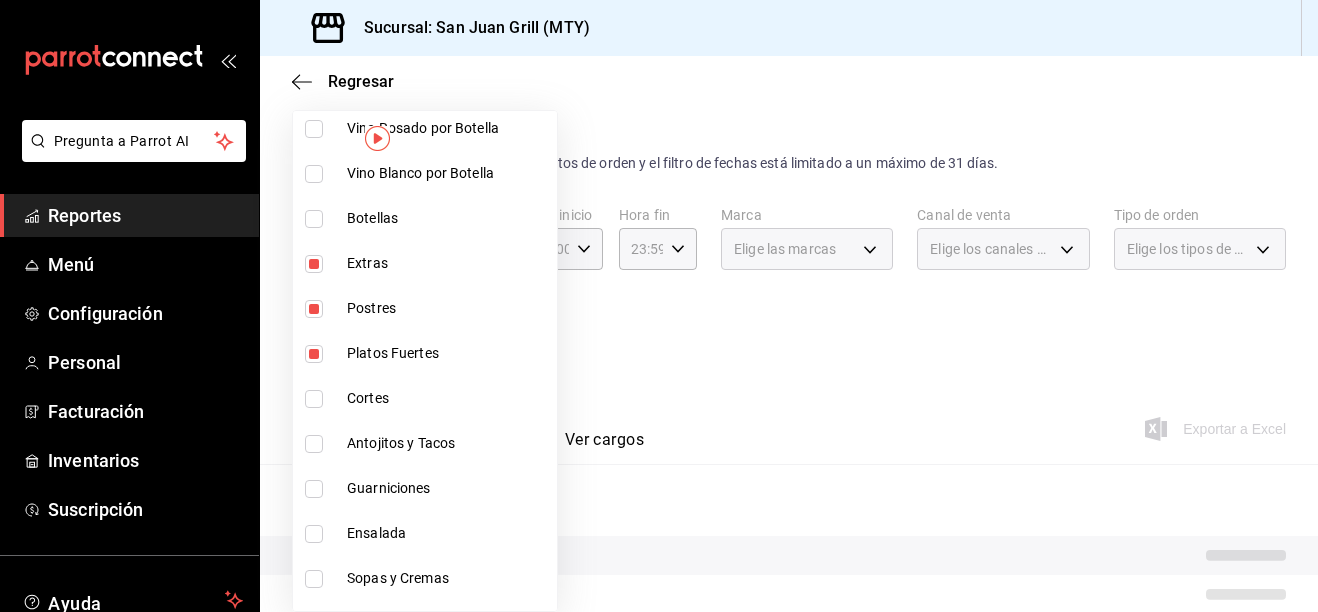 click on "Cortes" at bounding box center (448, 398) 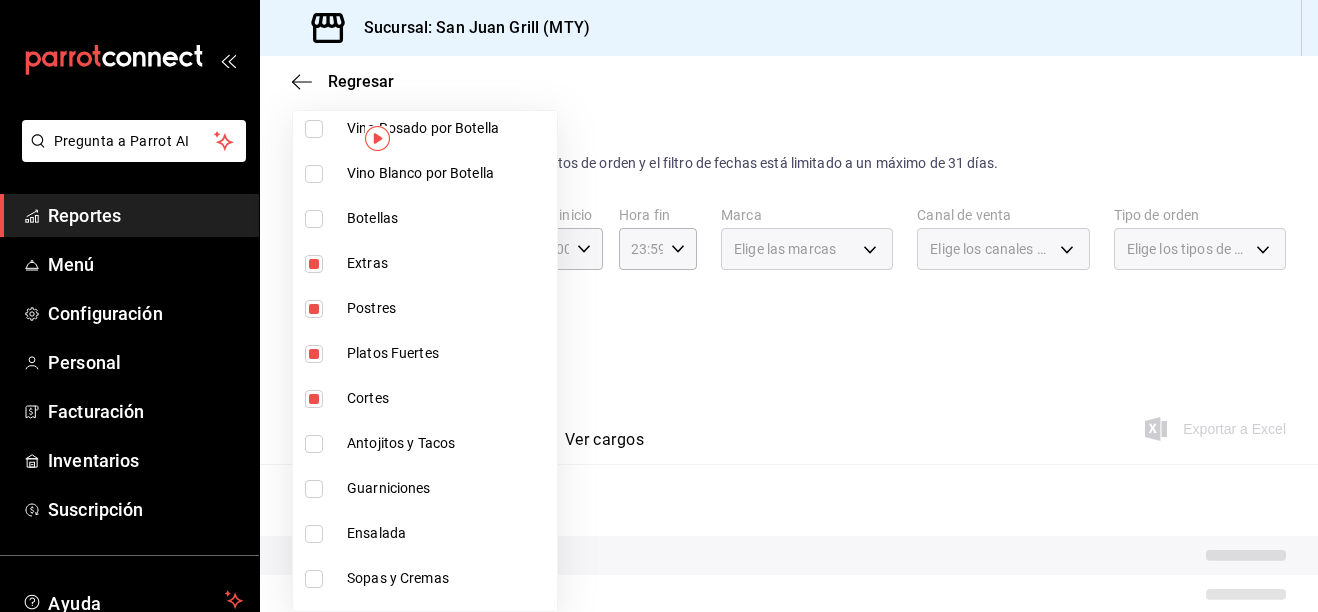 click on "Antojitos y Tacos" at bounding box center (448, 443) 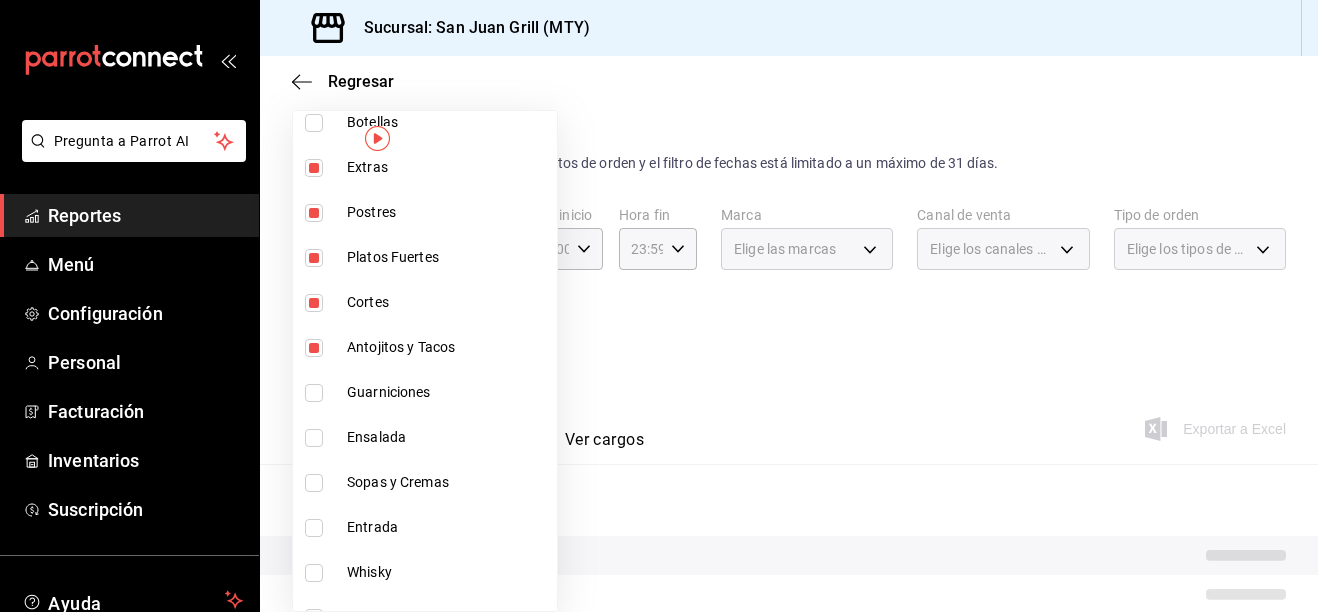 scroll, scrollTop: 400, scrollLeft: 0, axis: vertical 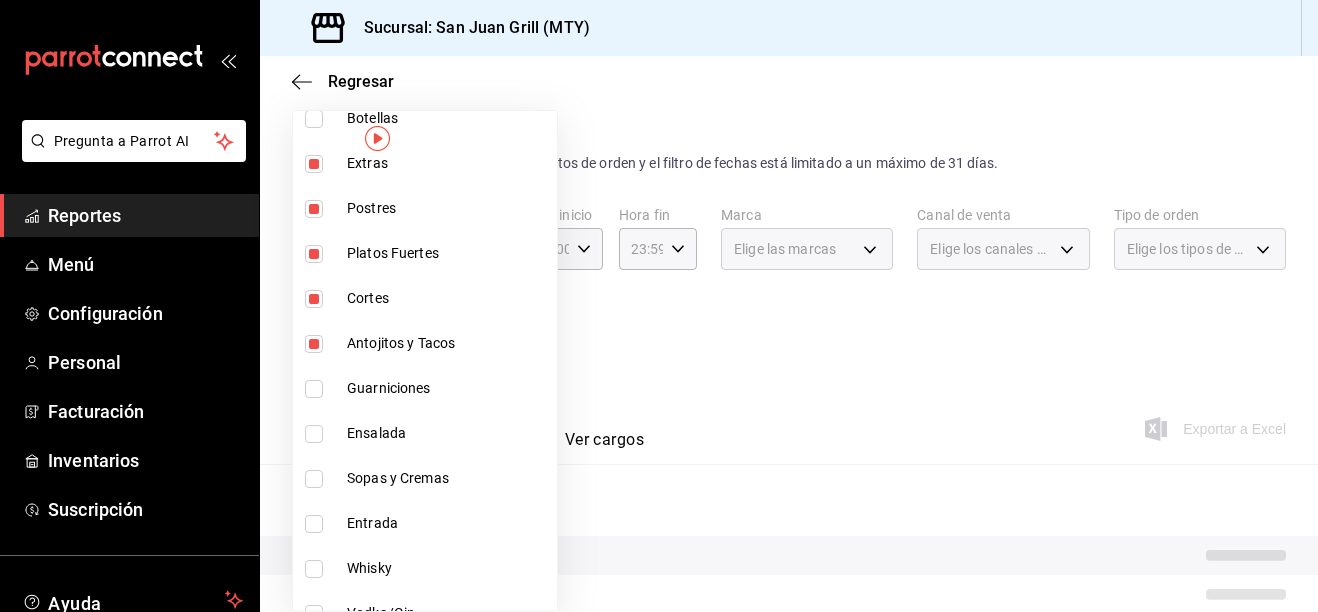 click on "Guarniciones" at bounding box center [448, 388] 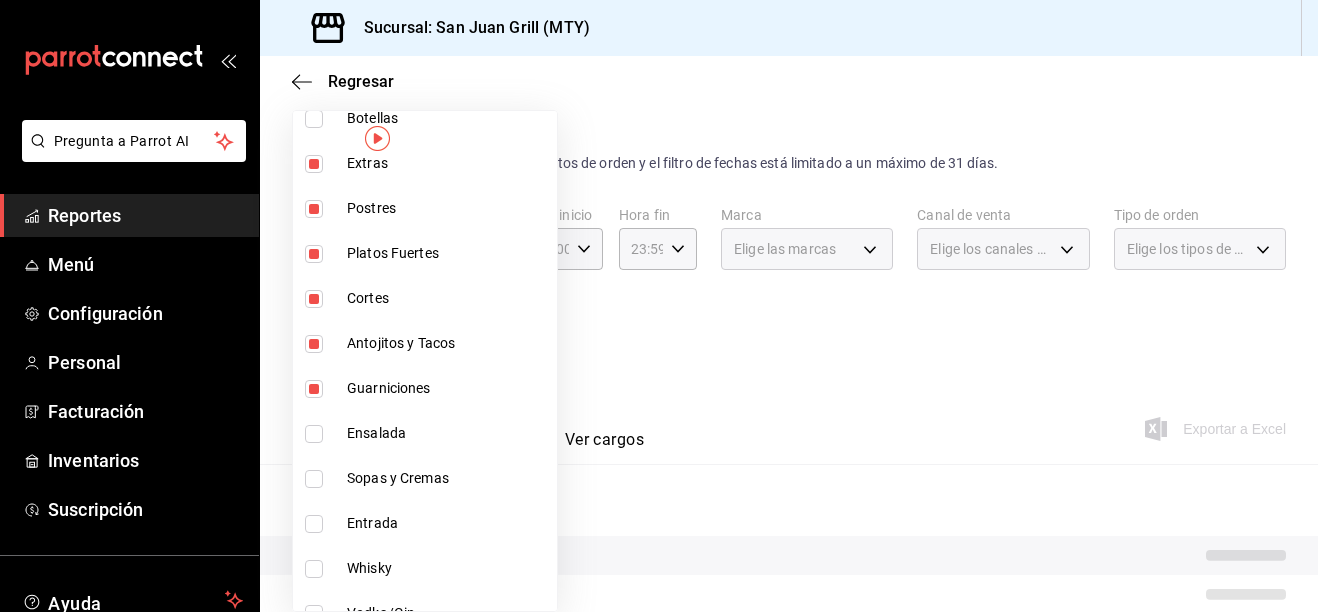 click on "Ensalada" at bounding box center (448, 433) 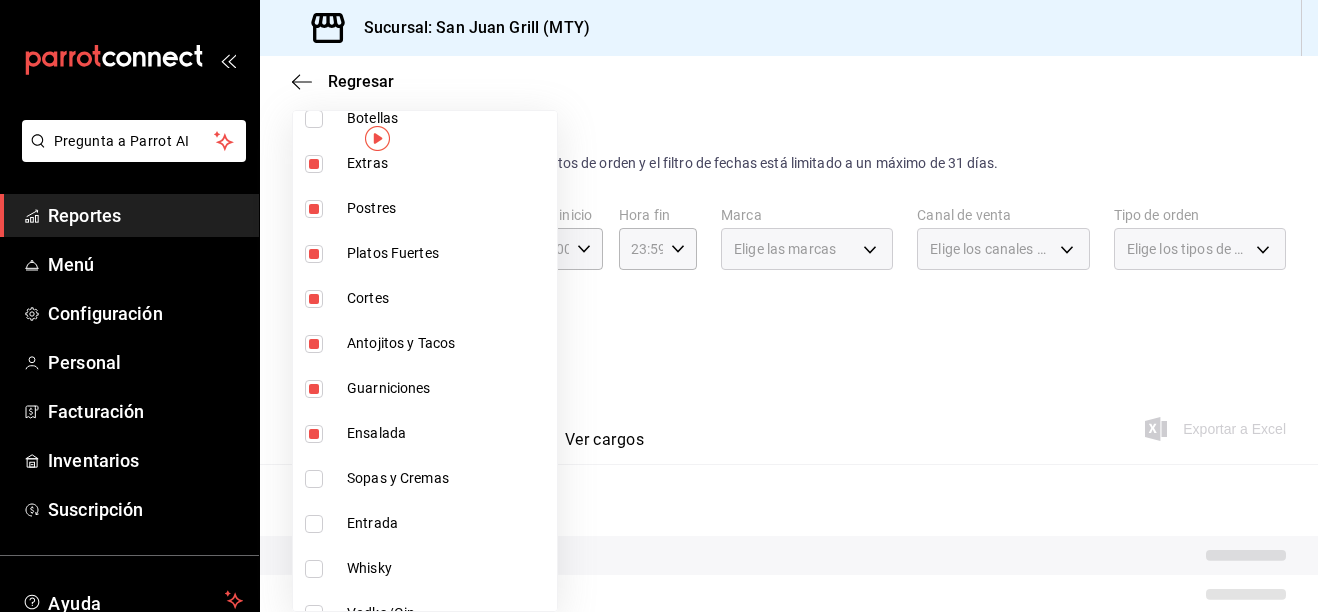 click on "Sopas y Cremas" at bounding box center [425, 478] 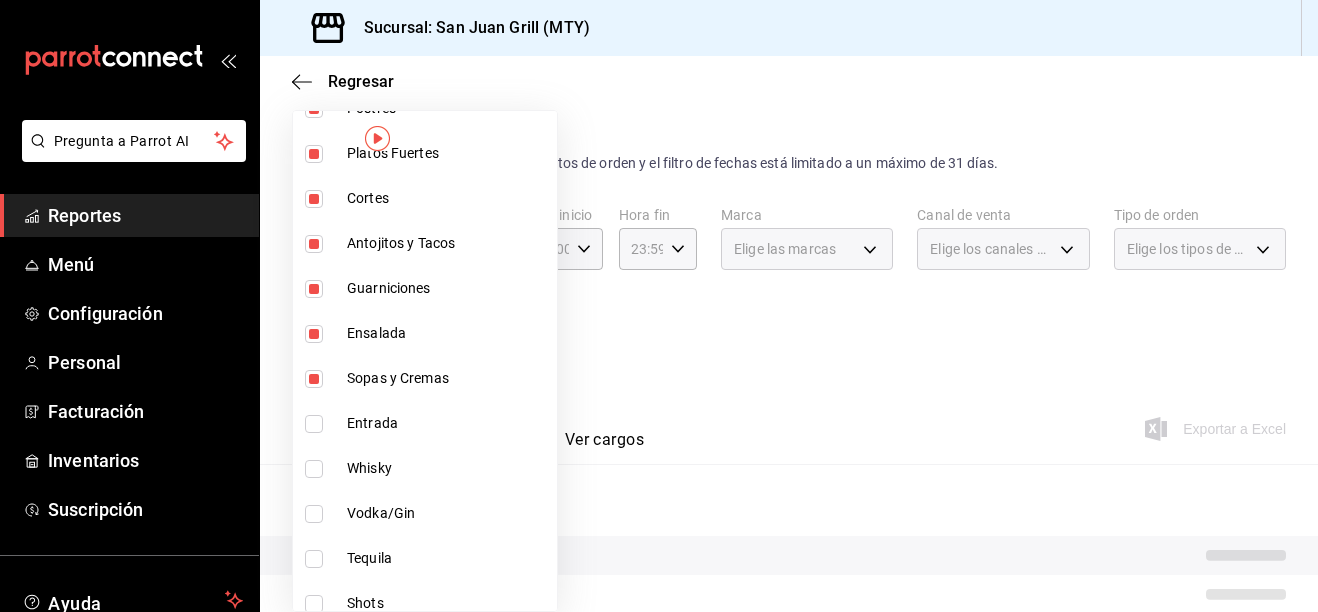 click on "Entrada" at bounding box center [425, 423] 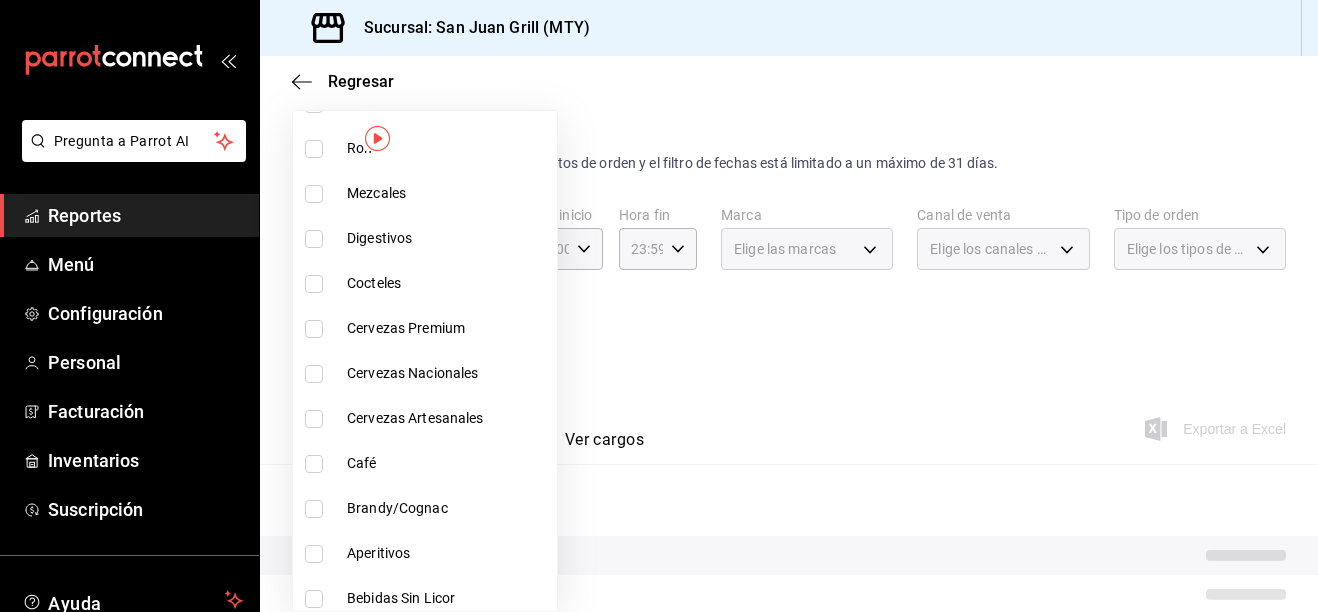 scroll, scrollTop: 1100, scrollLeft: 0, axis: vertical 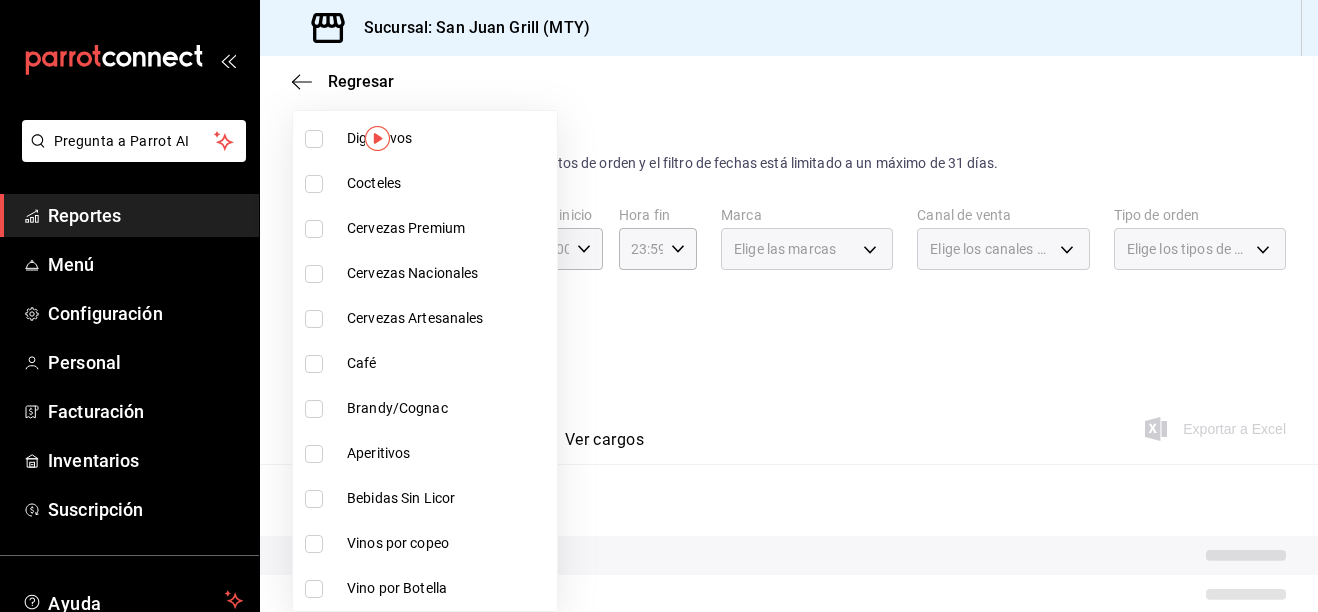click at bounding box center (659, 306) 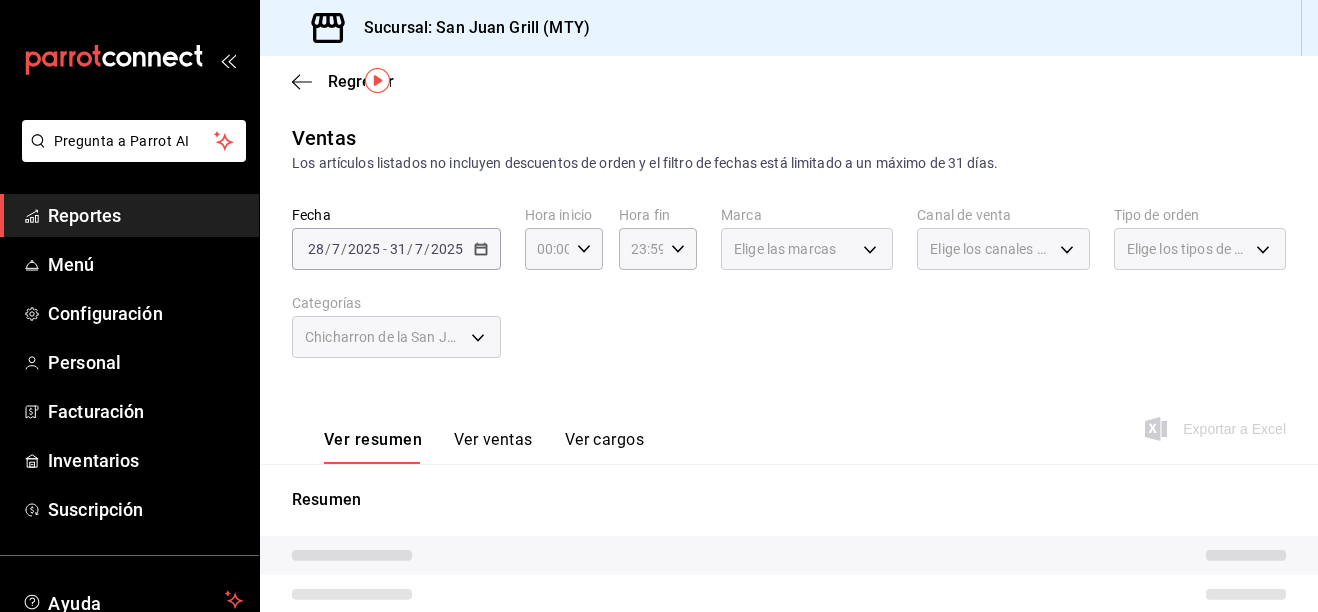 scroll, scrollTop: 200, scrollLeft: 0, axis: vertical 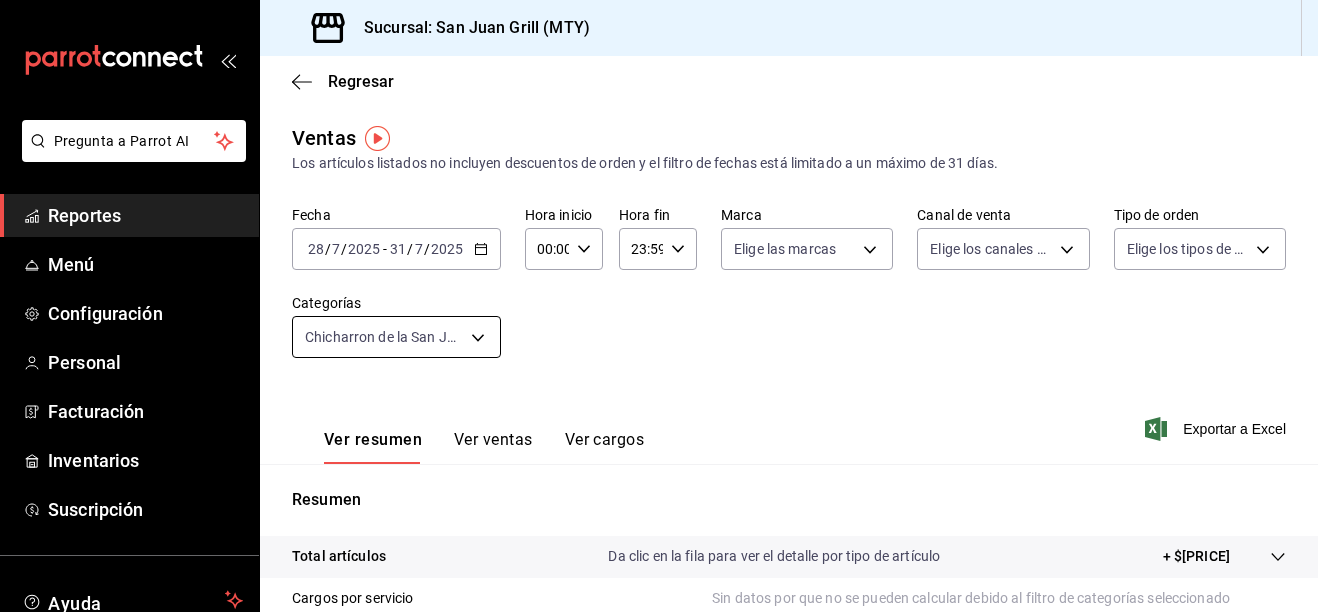 click on "Pregunta a Parrot AI Reportes   Menú   Configuración   Personal   Facturación   Inventarios   Suscripción   Ayuda Recomienda Parrot   [FIRST] [LAST]   Sugerir nueva función   Sucursal: San Juan Grill (MTY) Regresar Ventas Los artículos listados no incluyen descuentos de orden y el filtro de fechas está limitado a un máximo de 31 días. Fecha [DATE] [DATE] / [MONTH] / [YEAR] - [DATE] [DATE] / [MONTH] / [YEAR] Hora inicio 00:00 Hora inicio Hora fin 23:59 Hora fin Marca Elige las marcas Canal de venta Elige los canales de venta Tipo de orden Elige los tipos de orden Categorías Chicharron de la San Juan, Extras, Postres, Platos Fuertes, Cortes, Antojitos y Tacos, Guarniciones, Ensalada, Sopas y Cremas, Entrada Ver resumen Ver ventas Ver cargos Exportar a Excel Resumen Total artículos Da clic en la fila para ver el detalle por tipo de artículo + $[PRICE] Cargos por servicio  Sin datos por que no se pueden calcular debido al filtro de categorías seleccionado Venta bruta = $[PRICE] Descuentos totales Impuestos" at bounding box center (659, 306) 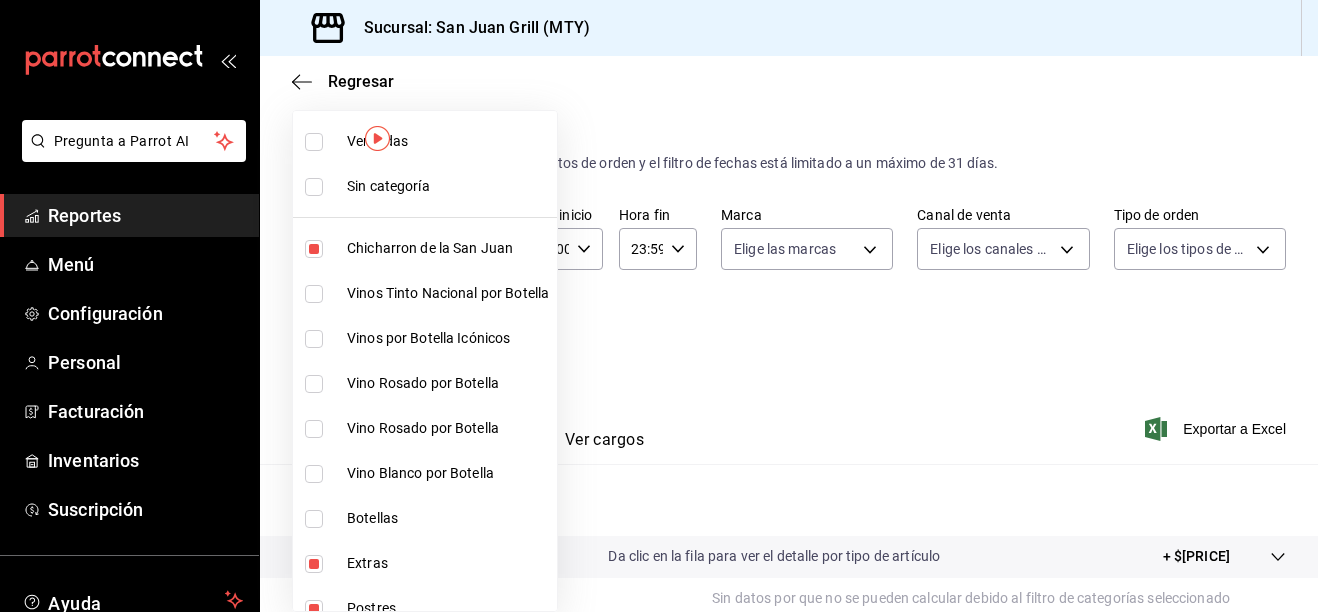 click on "Chicharron de la San Juan" at bounding box center [448, 248] 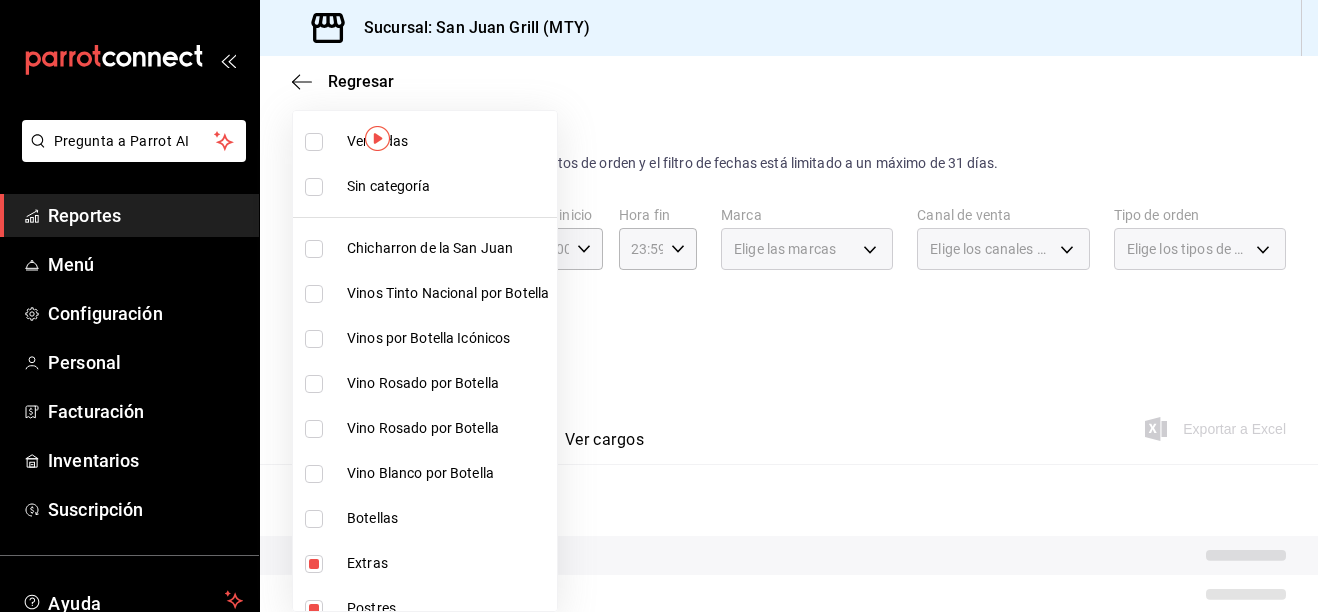 click on "Vinos Tinto Nacional
por Botella" at bounding box center [448, 293] 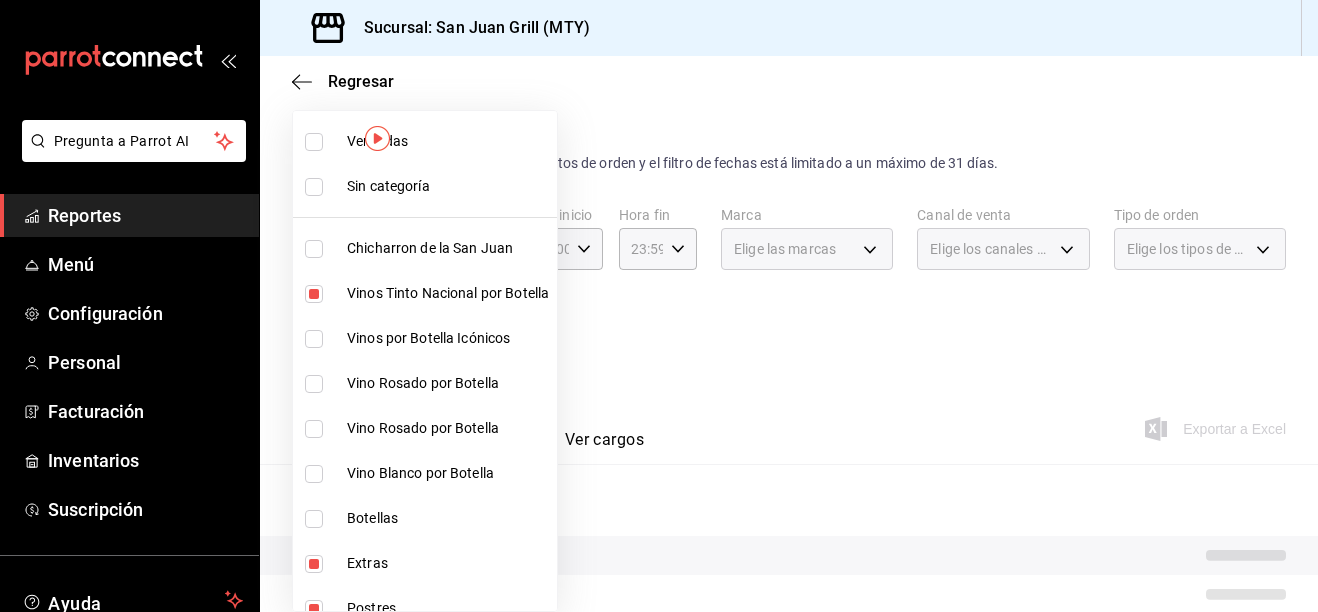 click on "Vinos por Botella
Icónicos" at bounding box center (448, 338) 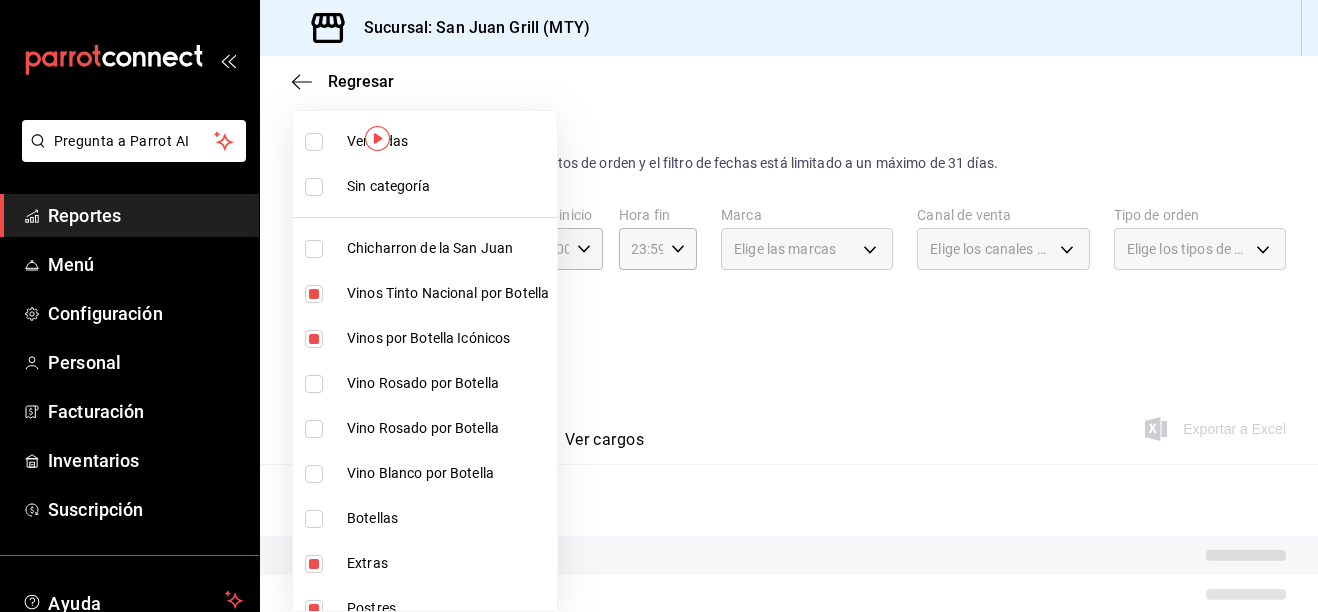drag, startPoint x: 367, startPoint y: 383, endPoint x: 372, endPoint y: 402, distance: 19.646883 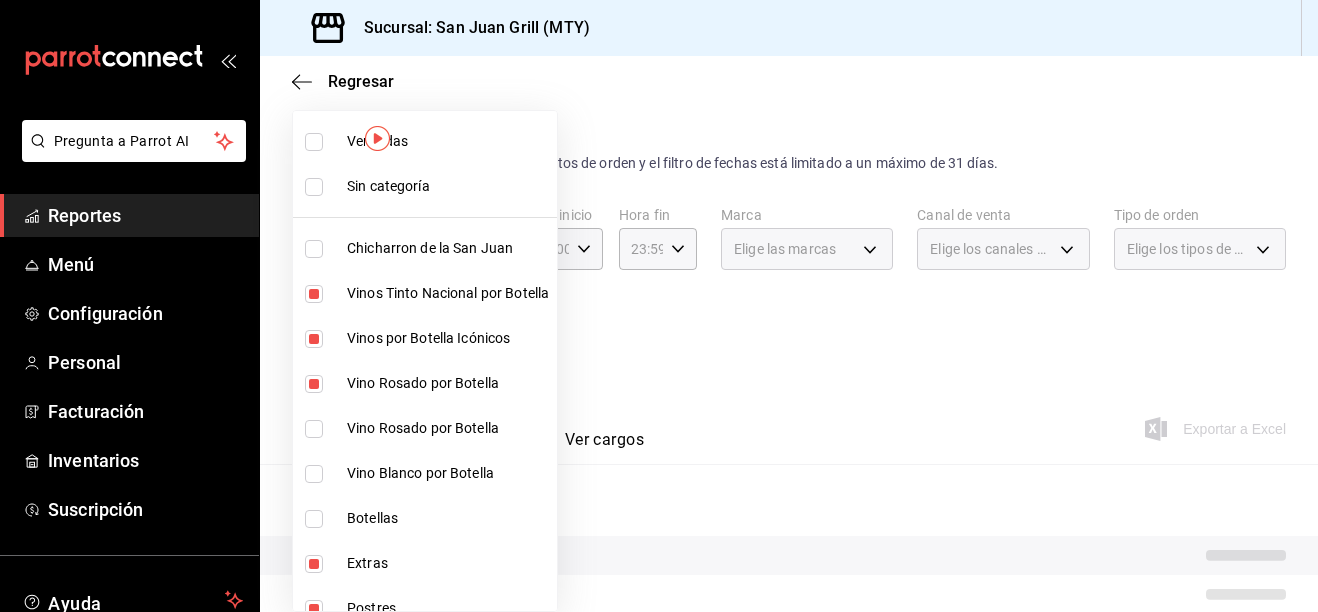 click on "Vino Rosado
por Botella" at bounding box center [448, 428] 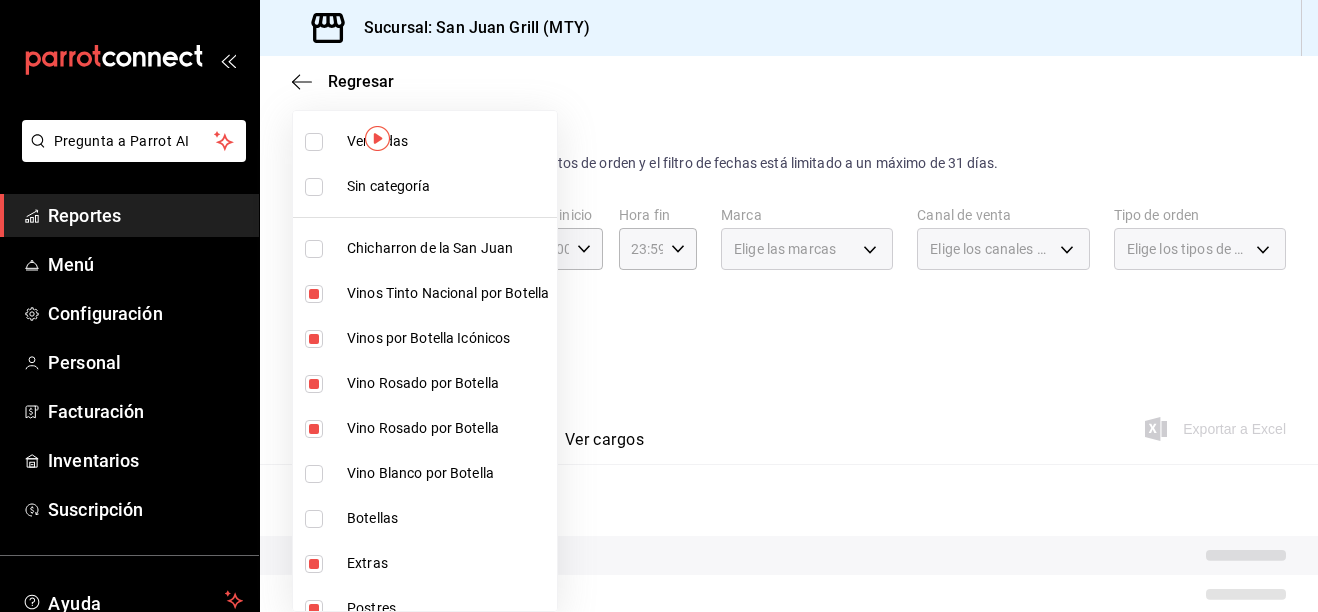 drag, startPoint x: 364, startPoint y: 450, endPoint x: 362, endPoint y: 464, distance: 14.142136 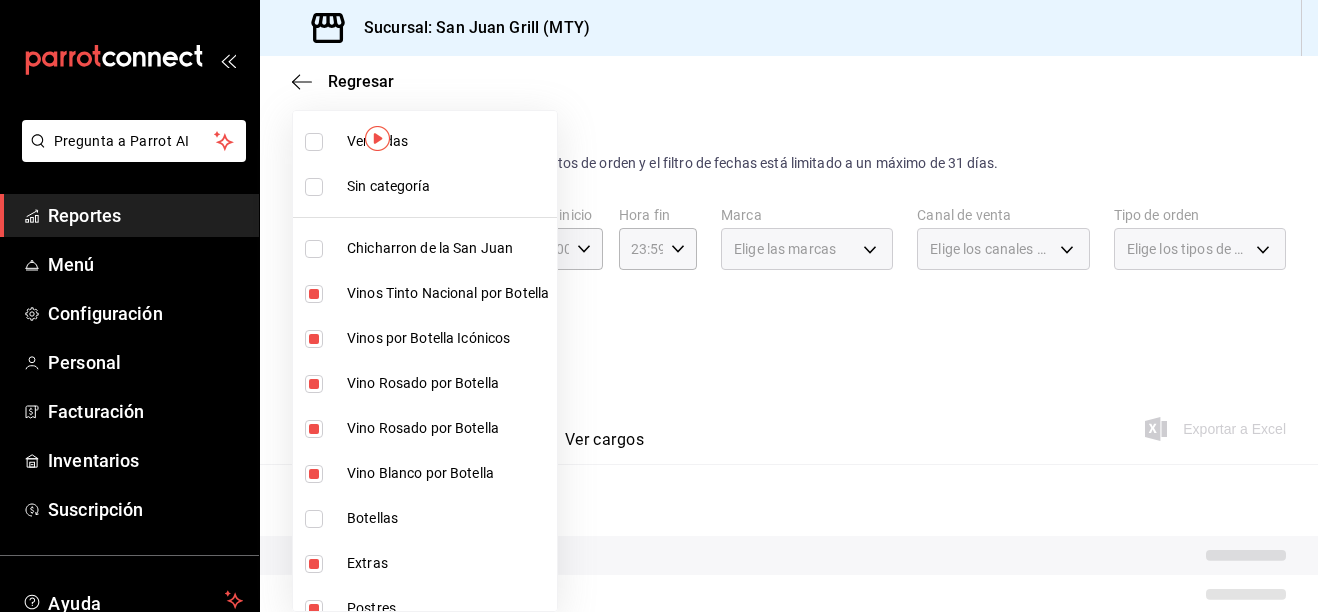 click on "Botellas" at bounding box center (448, 518) 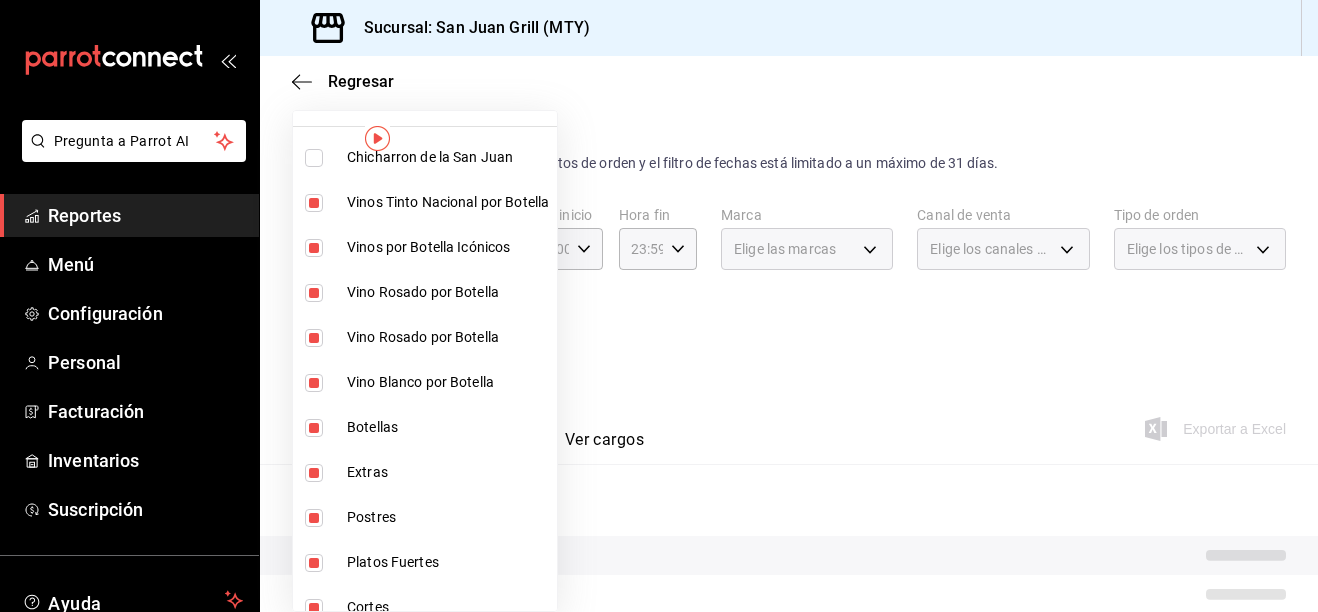 scroll, scrollTop: 200, scrollLeft: 0, axis: vertical 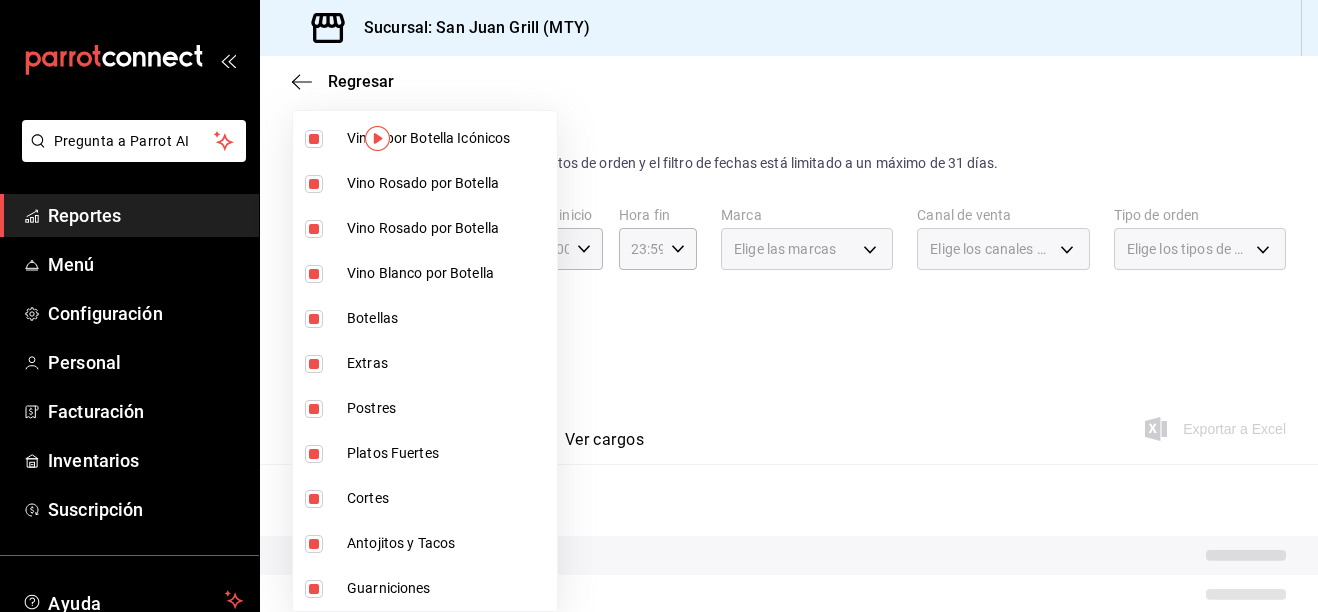 click on "Extras" at bounding box center (425, 363) 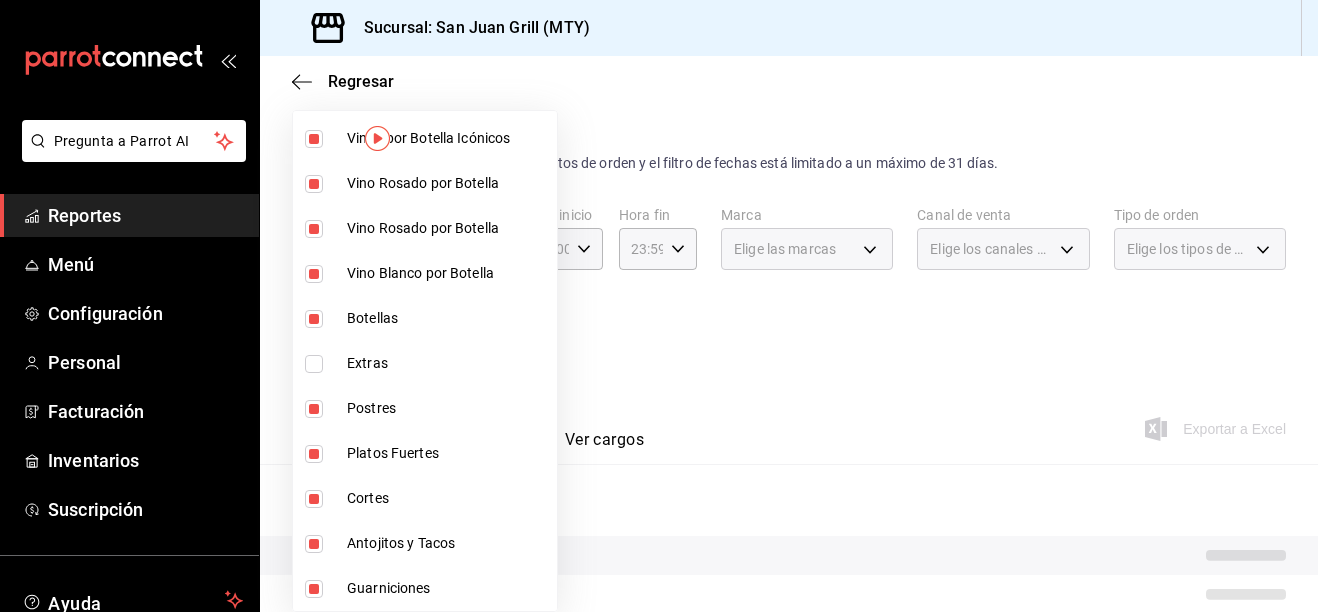 click on "Postres" at bounding box center (425, 408) 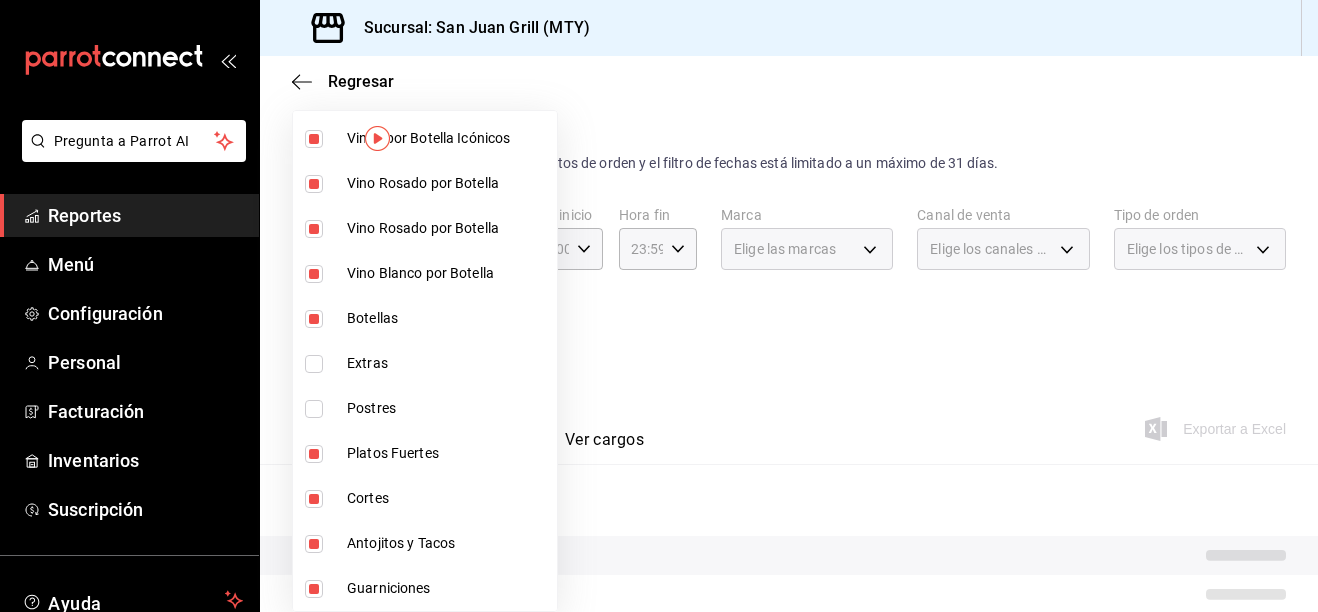 click on "Platos Fuertes" at bounding box center (425, 453) 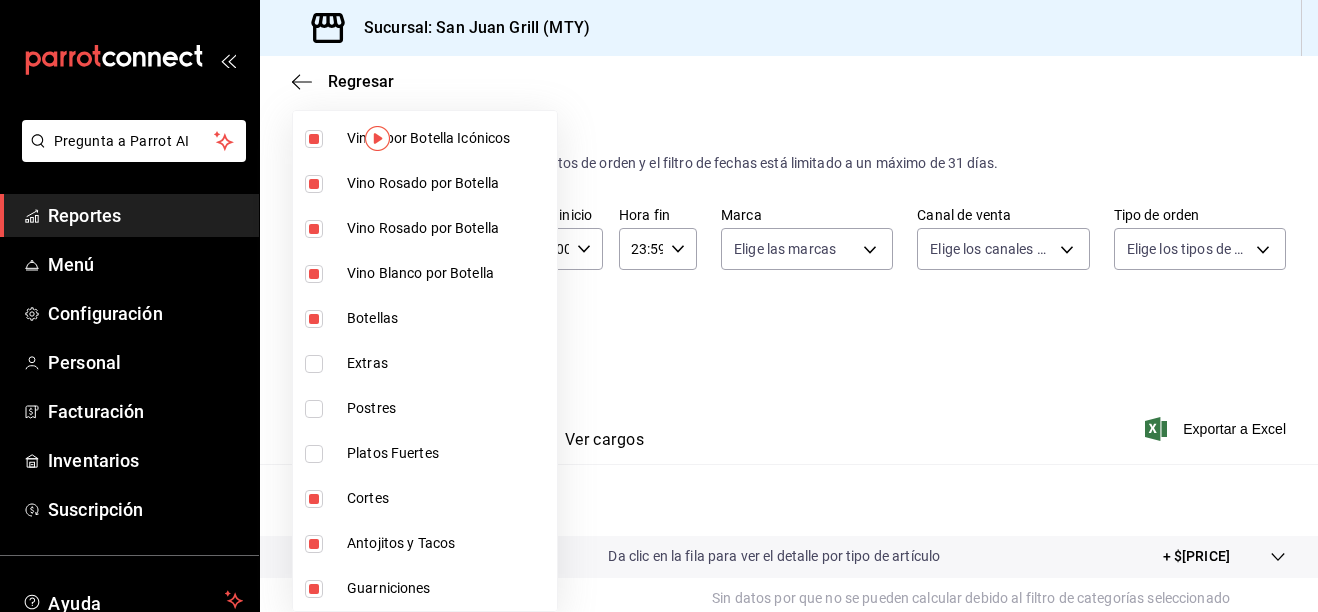 click on "Cortes" at bounding box center [425, 498] 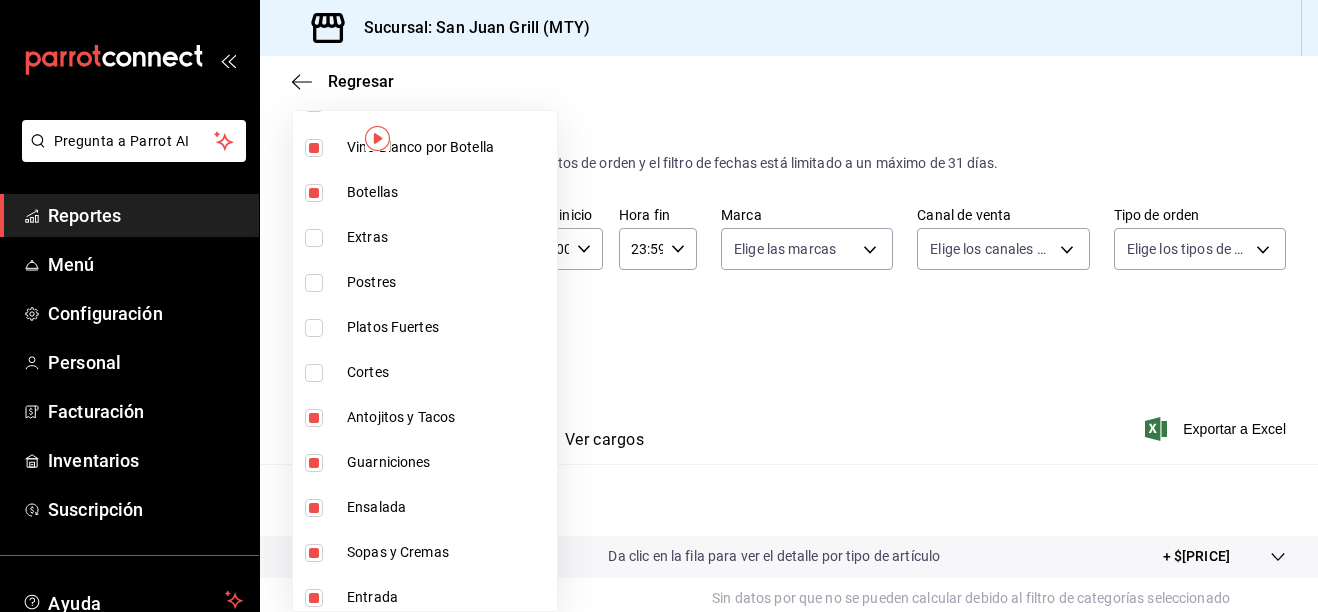 scroll, scrollTop: 400, scrollLeft: 0, axis: vertical 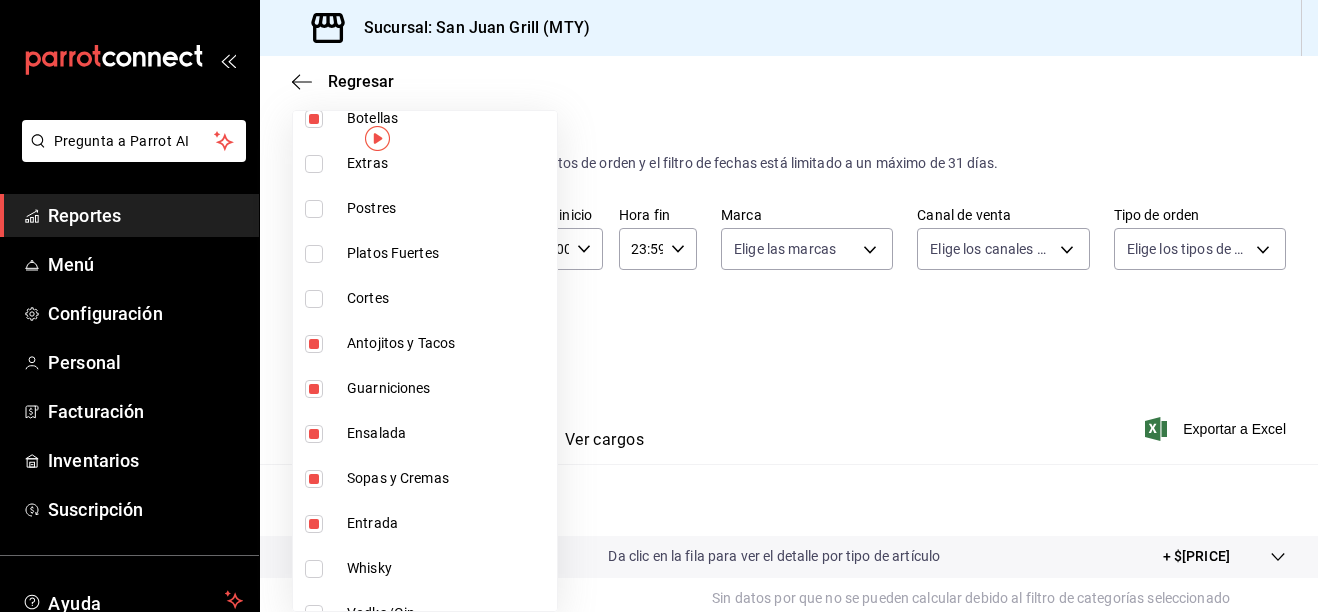 click on "Antojitos y Tacos" at bounding box center (425, 343) 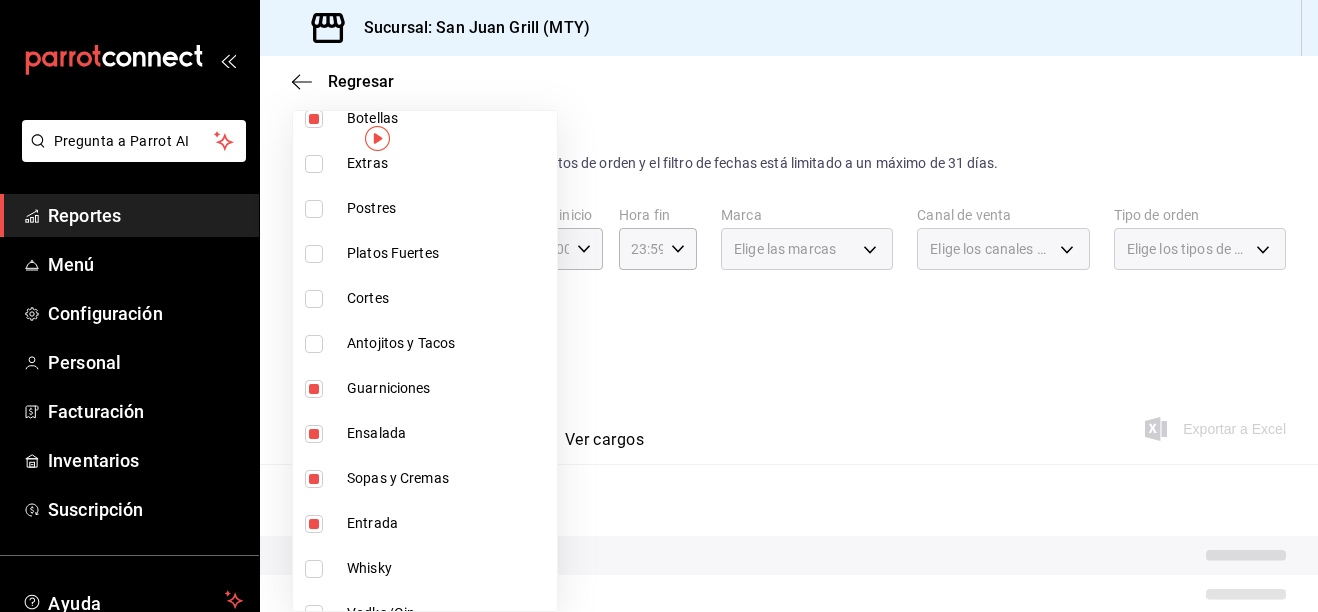 click on "Guarniciones" at bounding box center (425, 388) 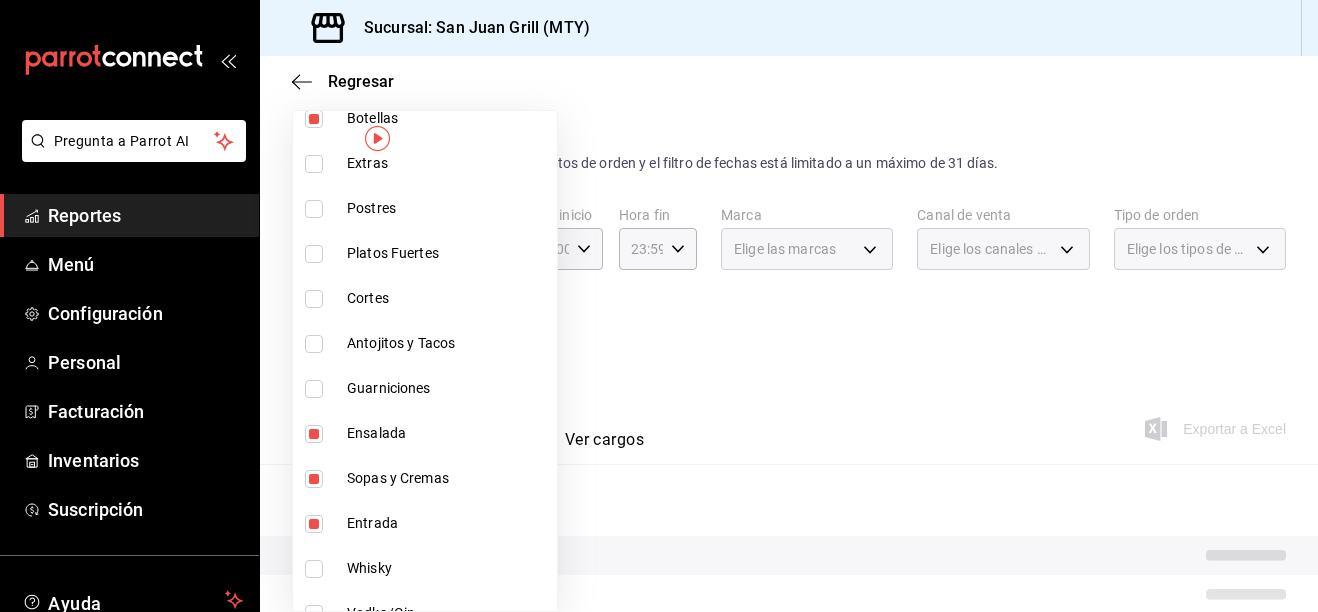 click on "Ensalada" at bounding box center [448, 433] 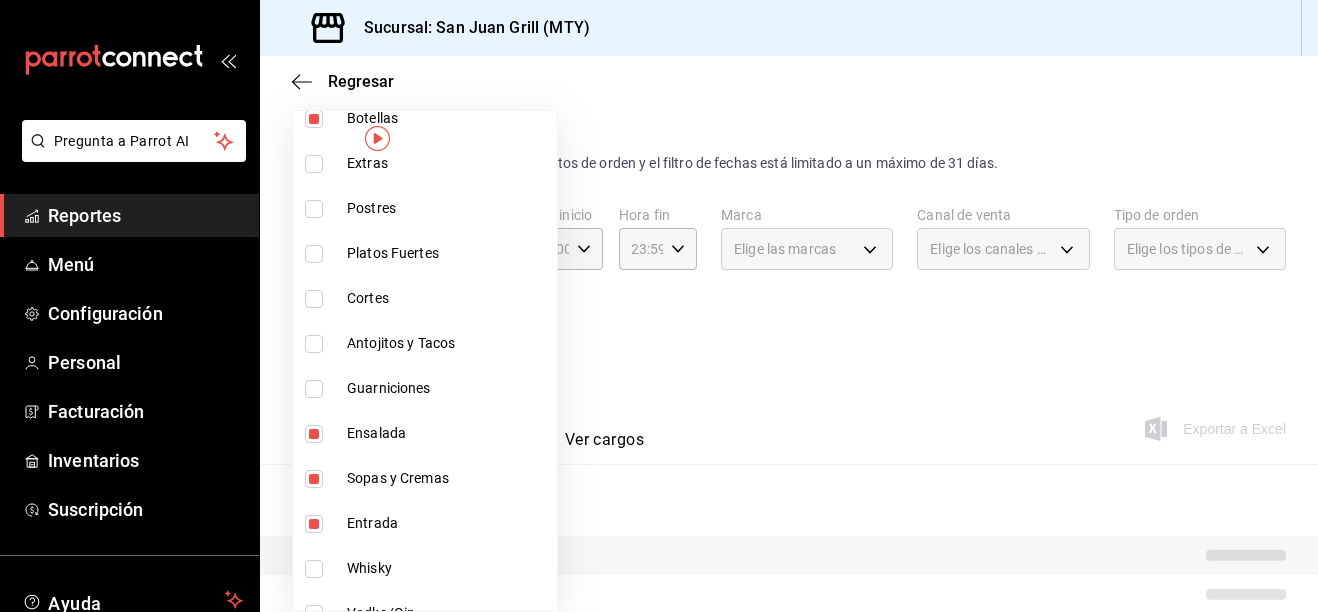 checkbox on "false" 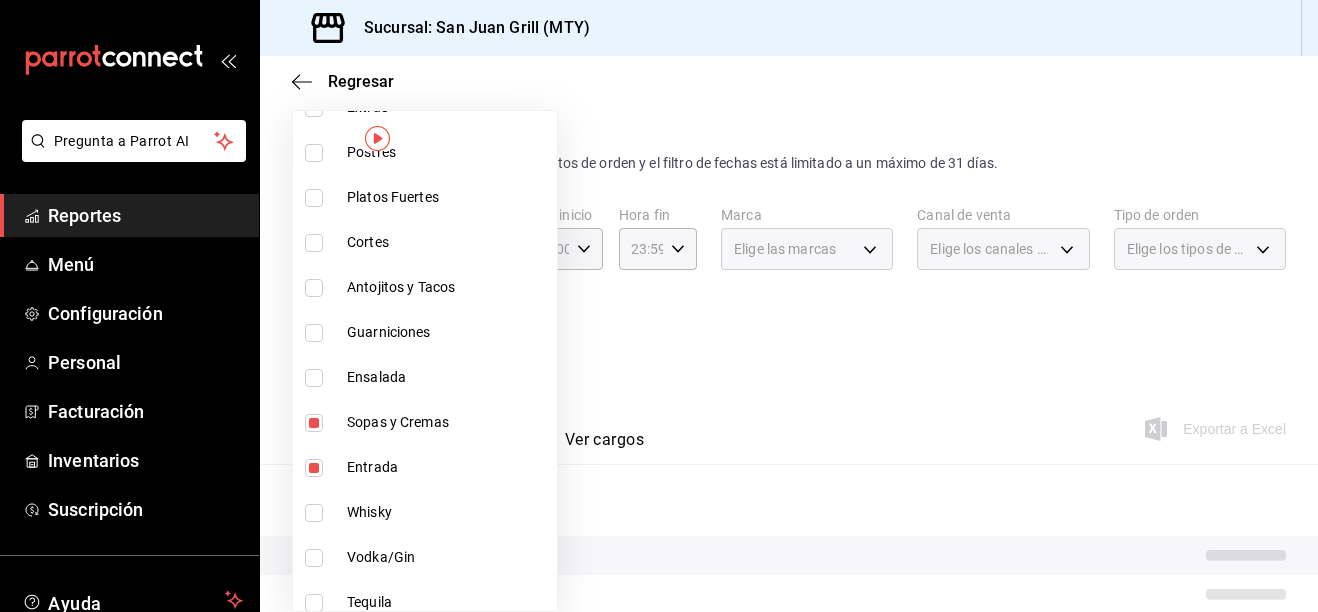 scroll, scrollTop: 500, scrollLeft: 0, axis: vertical 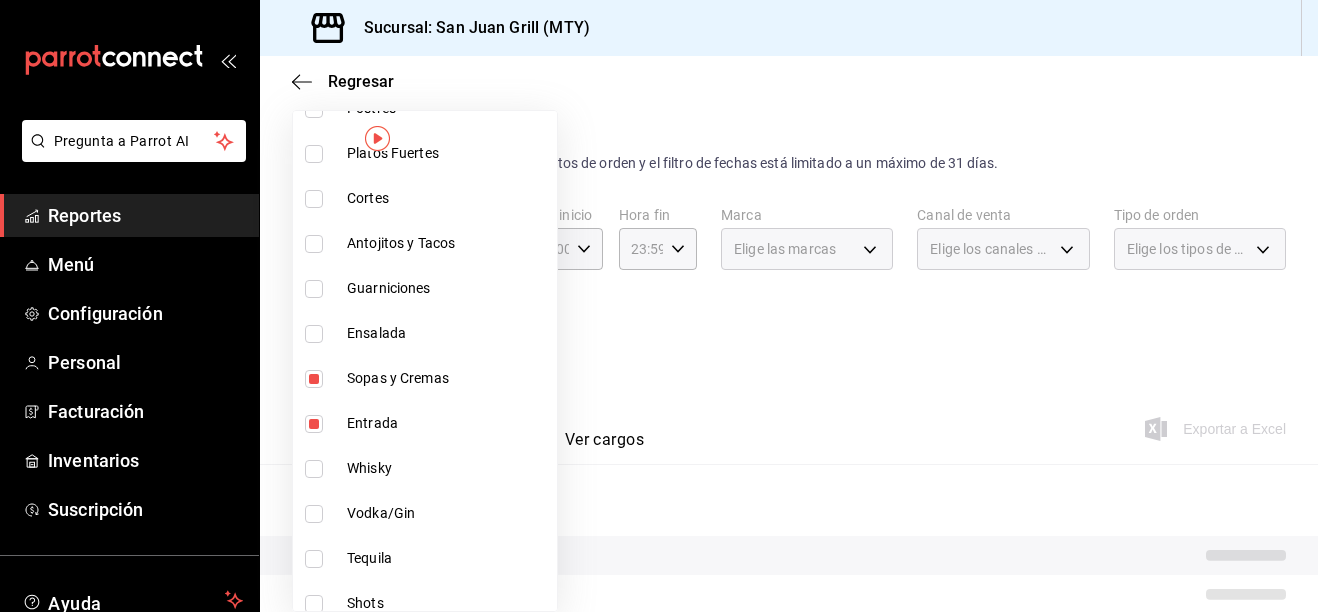 drag, startPoint x: 371, startPoint y: 392, endPoint x: 362, endPoint y: 414, distance: 23.769728 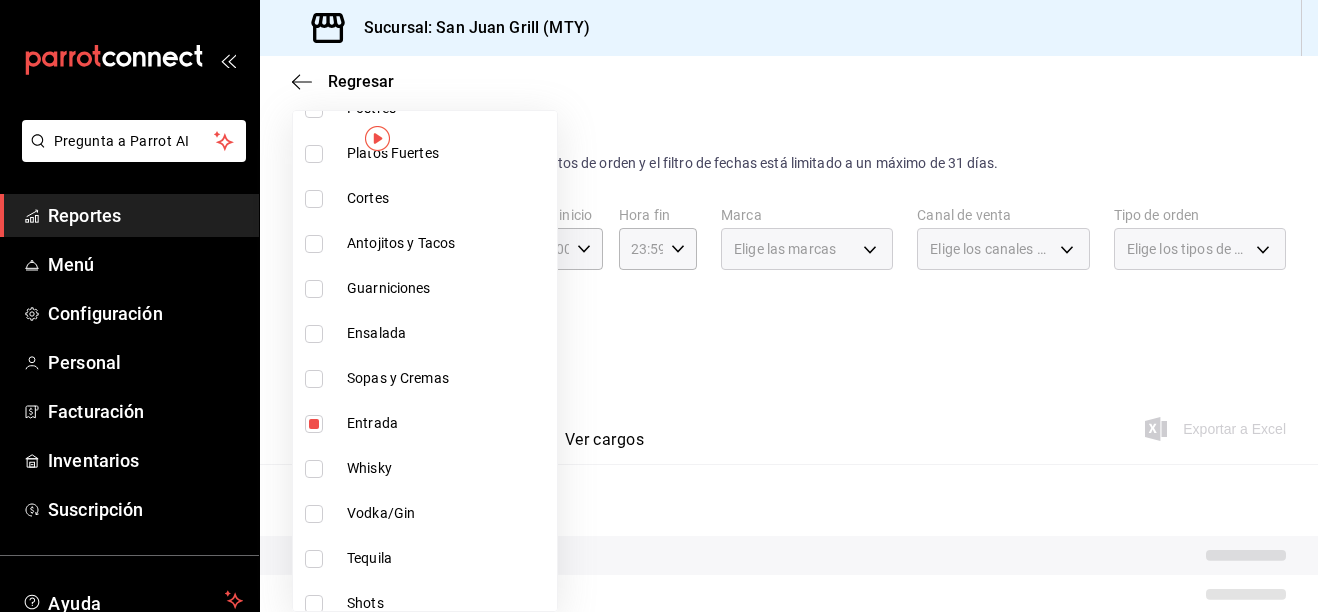 click on "Entrada" at bounding box center [448, 423] 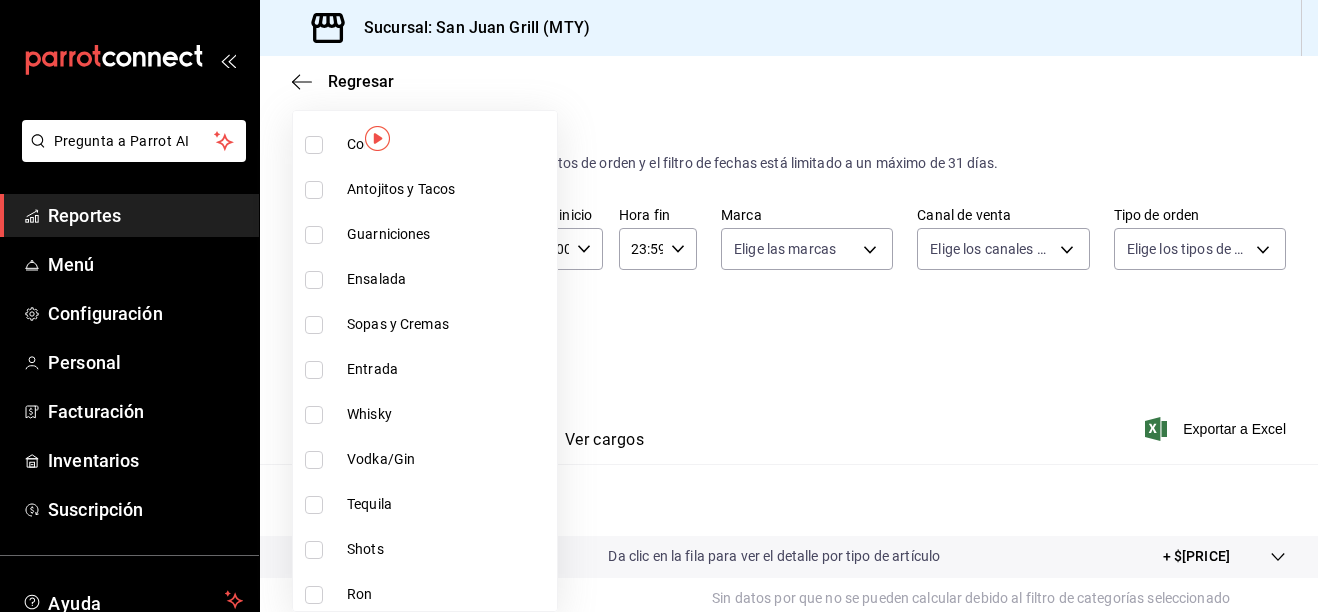 scroll, scrollTop: 600, scrollLeft: 0, axis: vertical 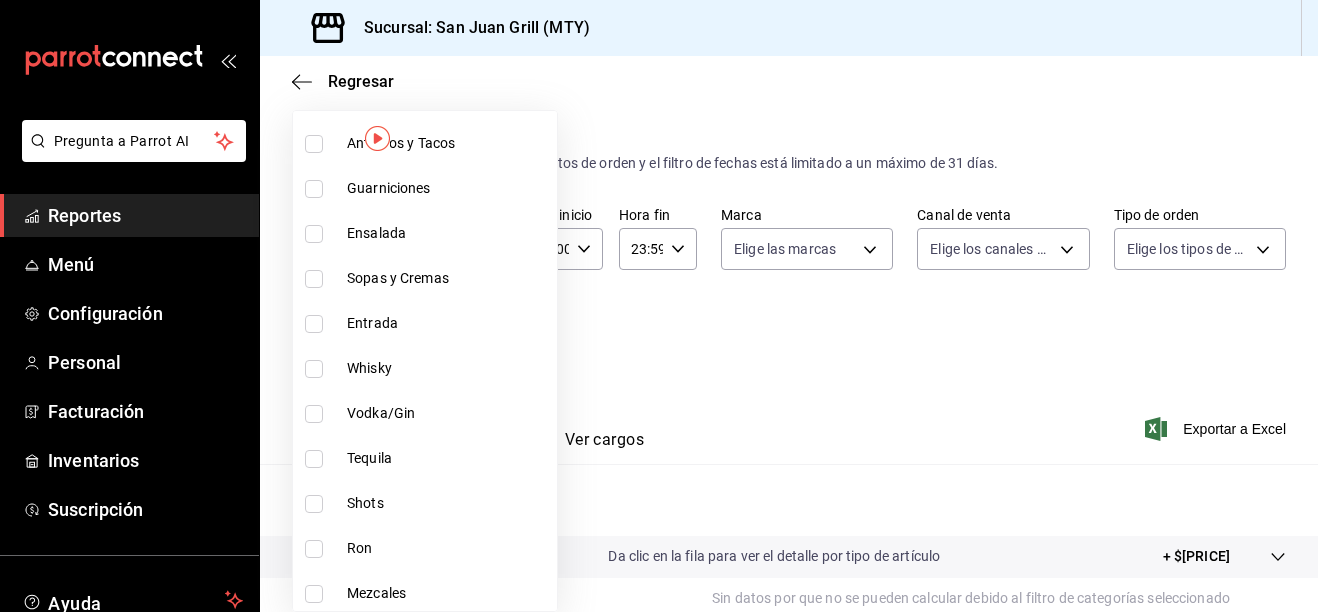 click on "Whisky" at bounding box center [448, 368] 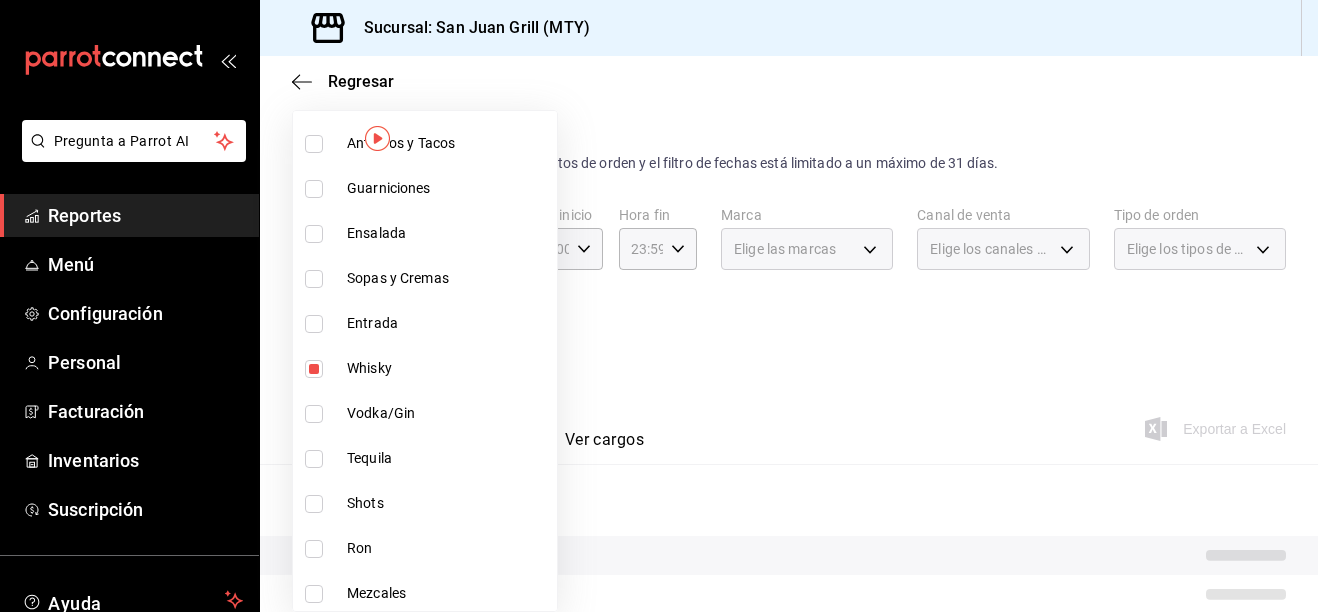 click on "Vodka/Gin" at bounding box center (425, 413) 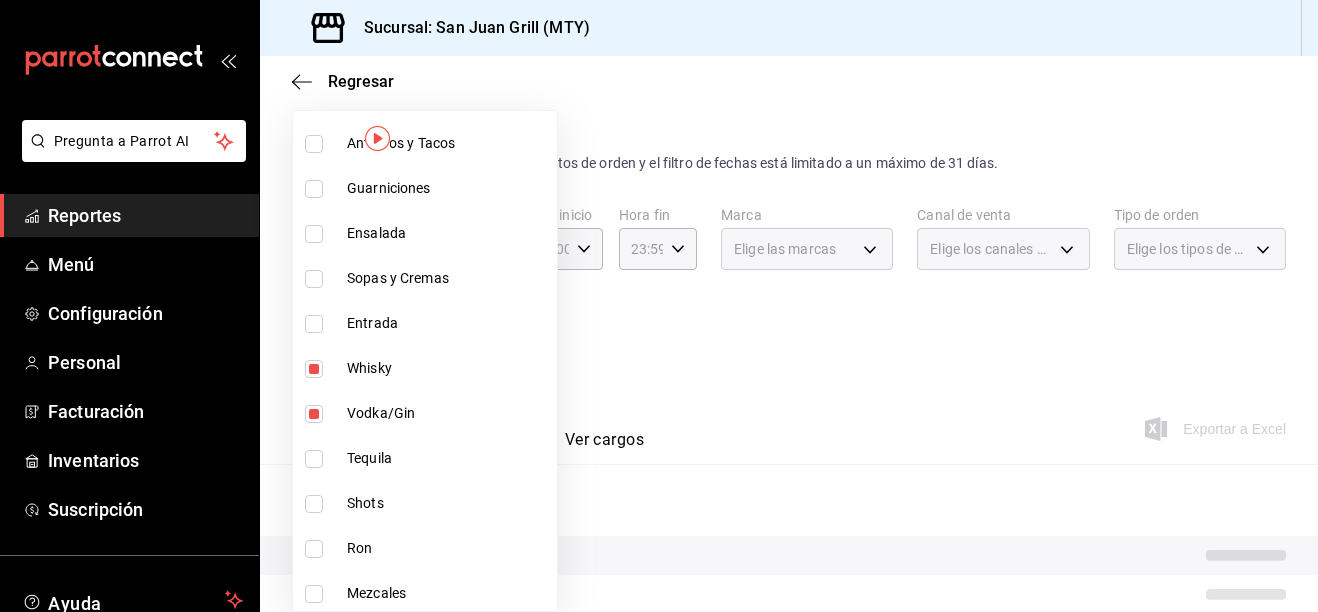 click on "Tequila" at bounding box center [448, 458] 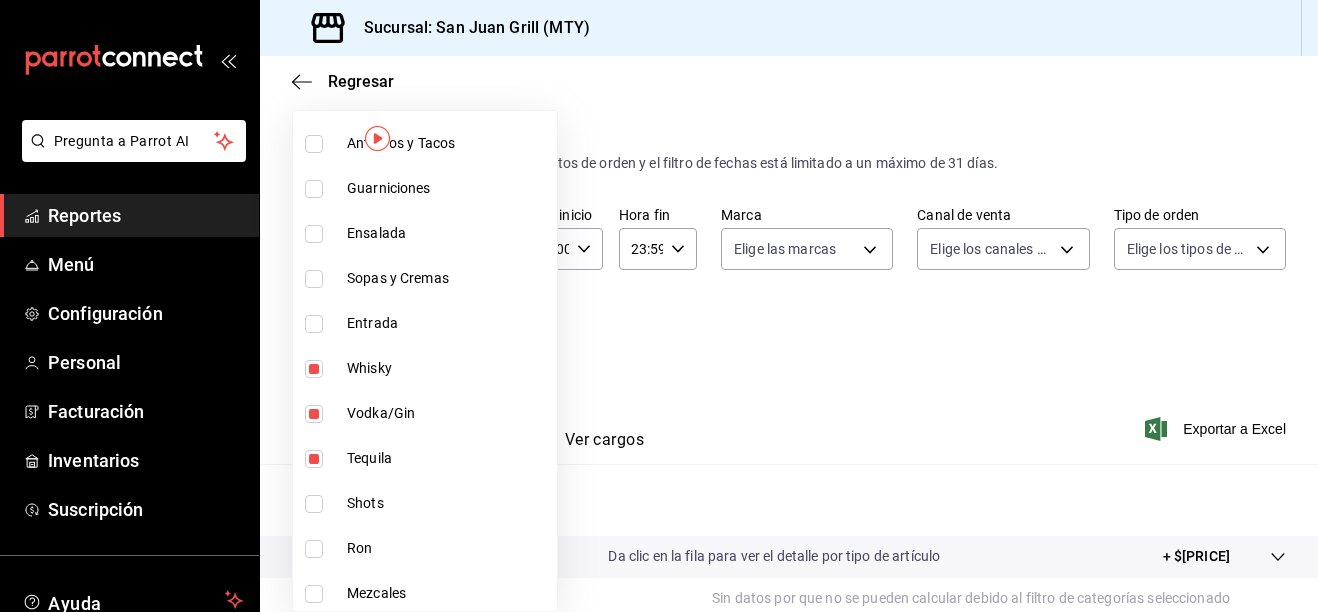 click on "Shots" at bounding box center (425, 503) 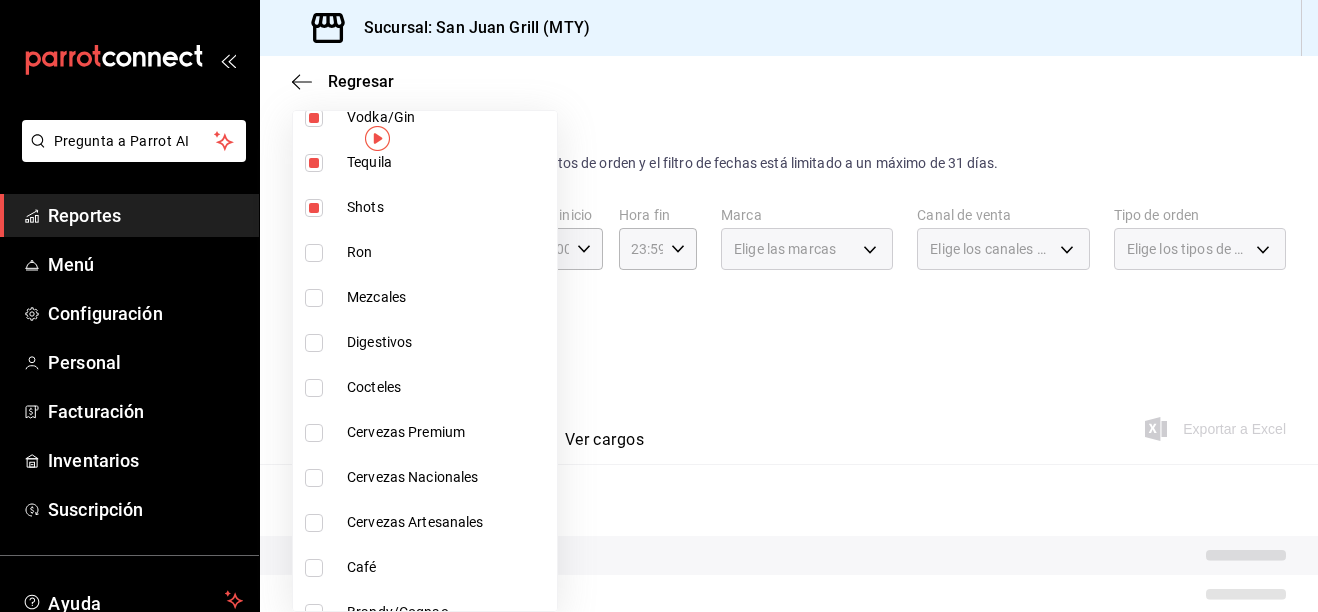 scroll, scrollTop: 900, scrollLeft: 0, axis: vertical 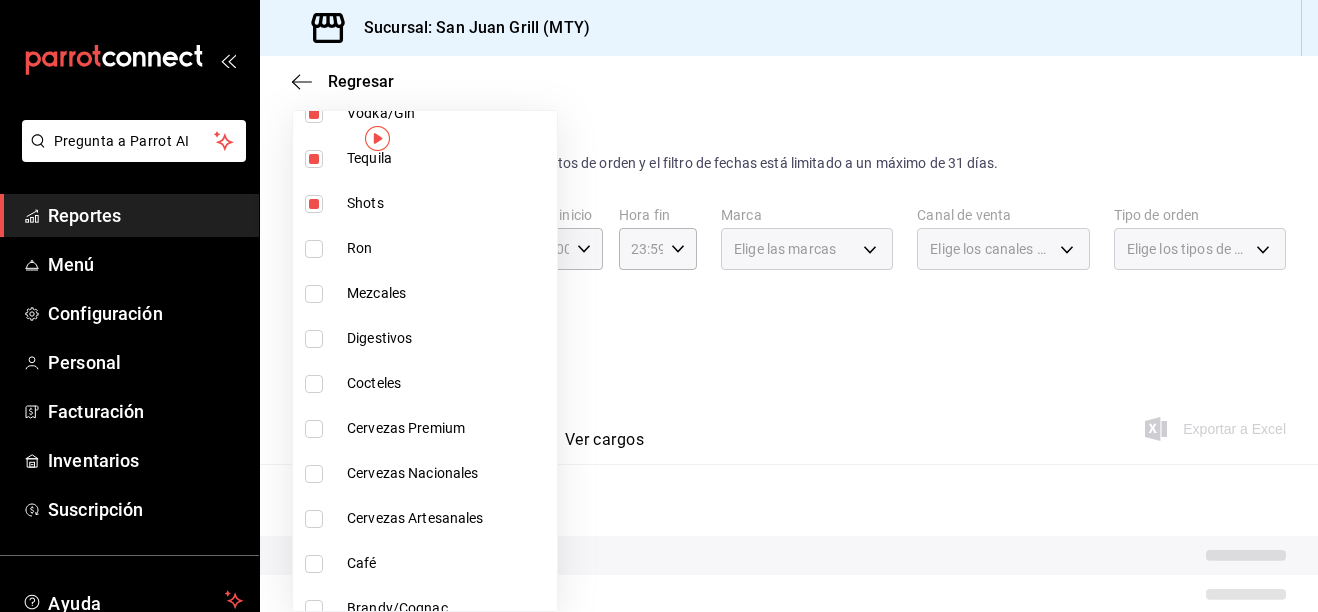 click on "Ron" at bounding box center [425, 248] 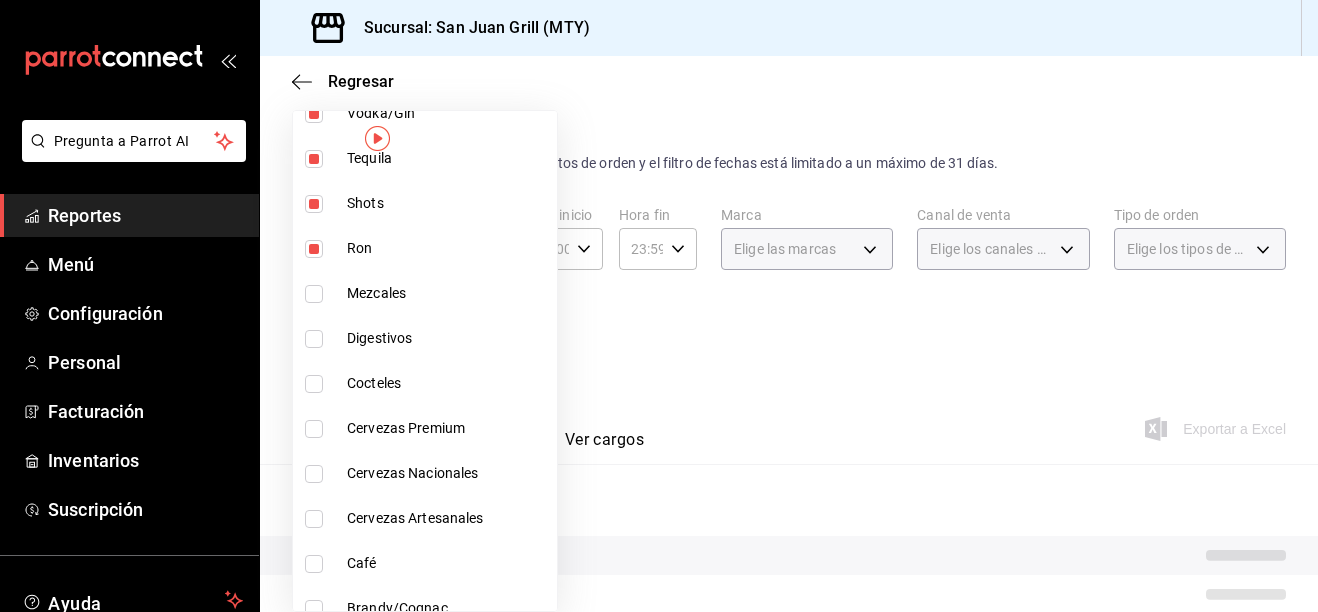 click on "Mezcales" at bounding box center [425, 293] 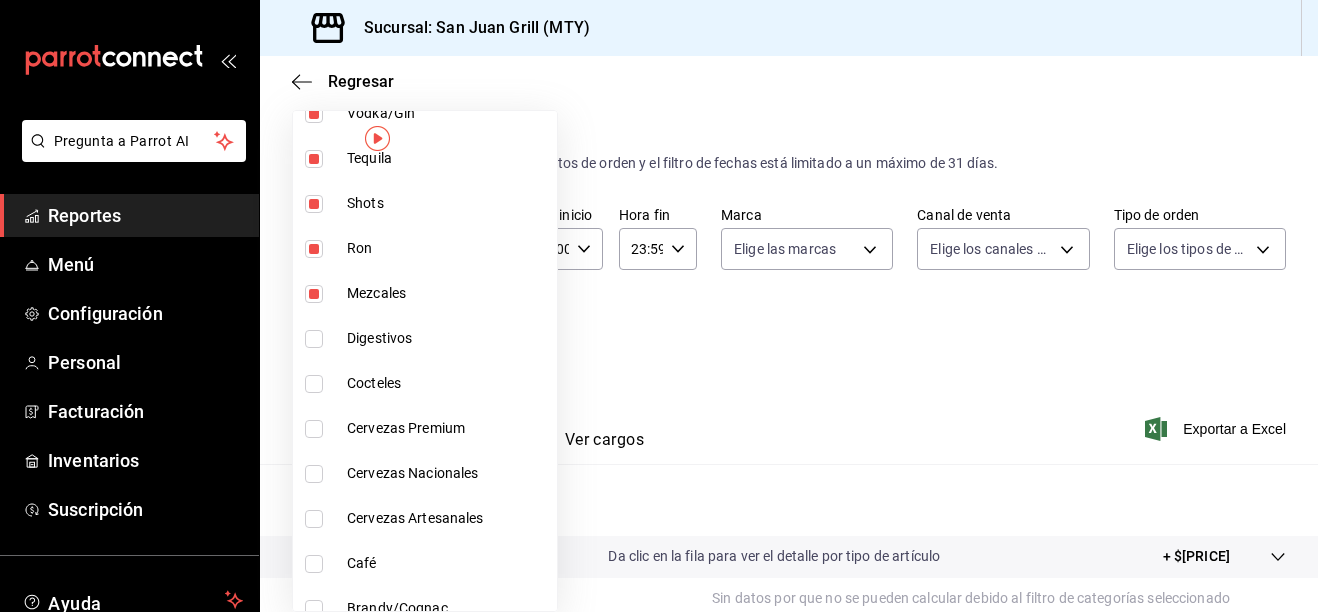 type on "bc8a8506-8c9a-4ccc-bee8-9613004b69e8,dff5383d-db9f-4eeb-86c5-8b8bba73e599,2ada25f8-a229-4569-ad1a-c7d4faa6a90c,830c6904-0e0e-45ff-8607-969e02d888aa,1d3d29c0-02c9-42b0-a835-69b22f6b2f8d,9a33567c-d8fc-40ec-a551-8deb0f9257ea,b1be23a3-0e38-41f0-a38e-b653b2bc6aa7,114cf63c-aa1e-4277-92d6-6dd74bc02fcb,20e1bca8-e19f-4009-a3b1-8ec66b9f2571,c175e7b9-3f5a-447a-aebc-7747bd2e30b5,89bbc2b4-f54d-4b39-9474-114d18efa8fb,b1faf67c-84f2-48e4-ba98-64c0f3241958" 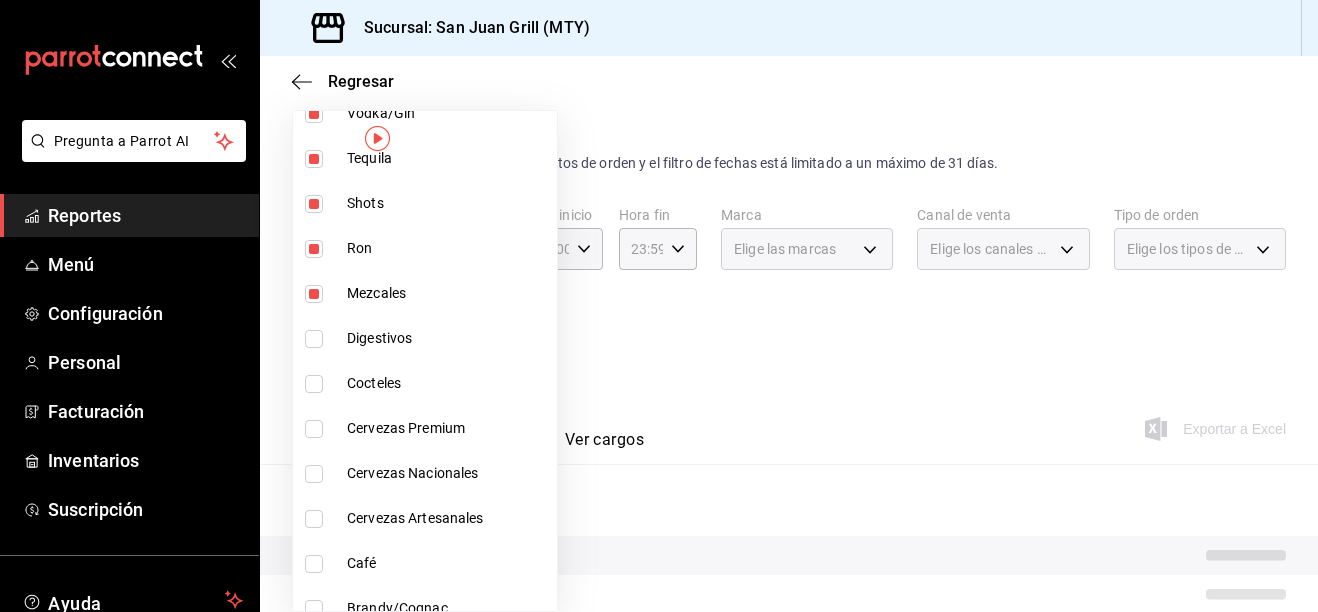 click on "Digestivos" at bounding box center [448, 338] 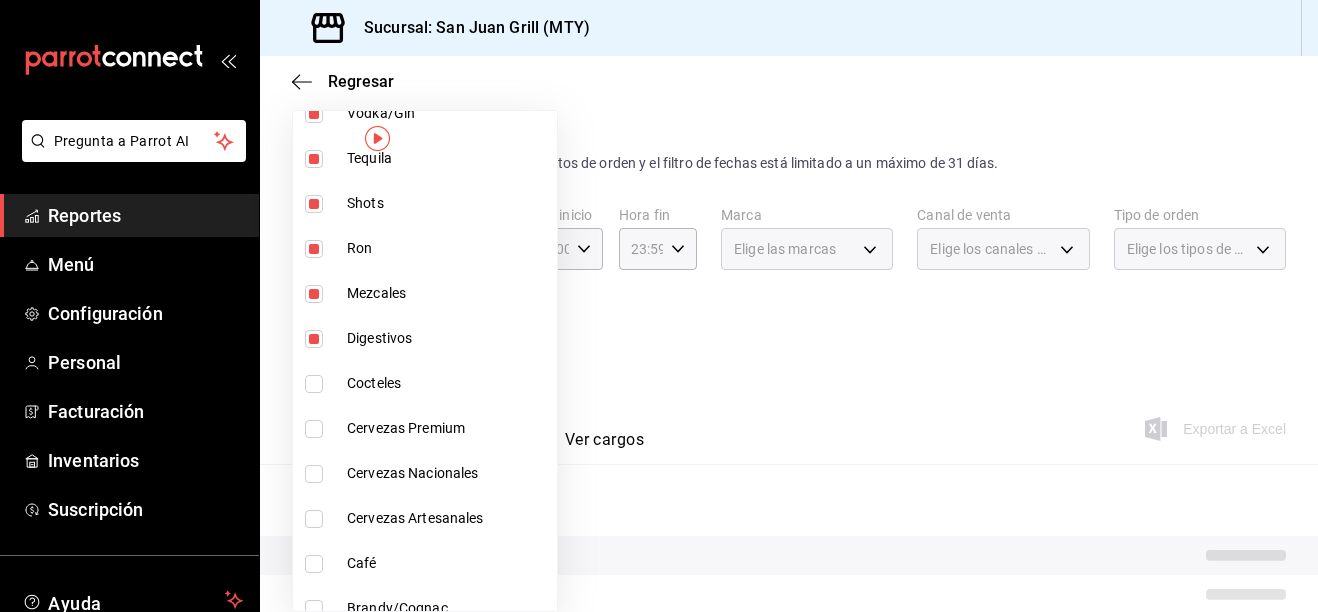 click on "Cocteles" at bounding box center (448, 383) 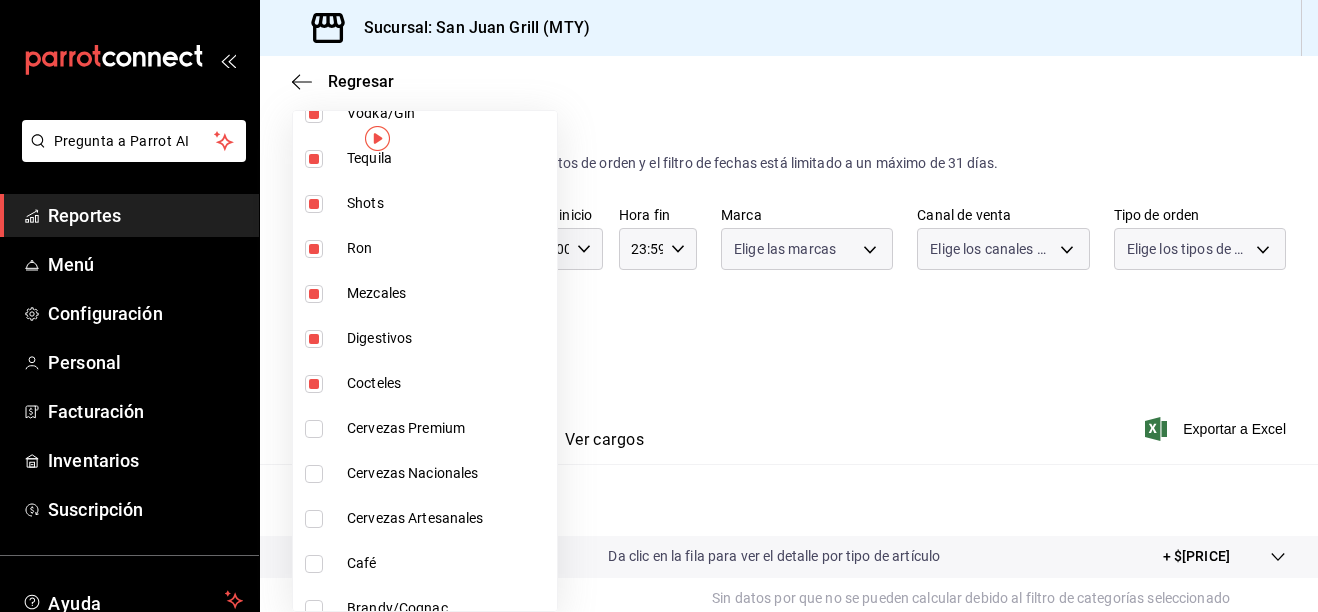 type on "bc8a8506-8c9a-4ccc-bee8-9613004b69e8,dff5383d-db9f-4eeb-86c5-8b8bba73e599,2ada25f8-a229-4569-ad1a-c7d4faa6a90c,830c6904-0e0e-45ff-8607-969e02d888aa,1d3d29c0-02c9-42b0-a835-69b22f6b2f8d,9a33567c-d8fc-40ec-a551-8deb0f9257ea,b1be23a3-0e38-41f0-a38e-b653b2bc6aa7,114cf63c-aa1e-4277-92d6-6dd74bc02fcb,20e1bca8-e19f-4009-a3b1-8ec66b9f2571,c175e7b9-3f5a-447a-aebc-7747bd2e30b5,89bbc2b4-f54d-4b39-9474-114d18efa8fb,b1faf67c-84f2-48e4-ba98-64c0f3241958,95fc5752-70a5-46fe-87cf-de752ab3de92,eac0f8ad-8ffd-4eb5-b766-a5725d346473" 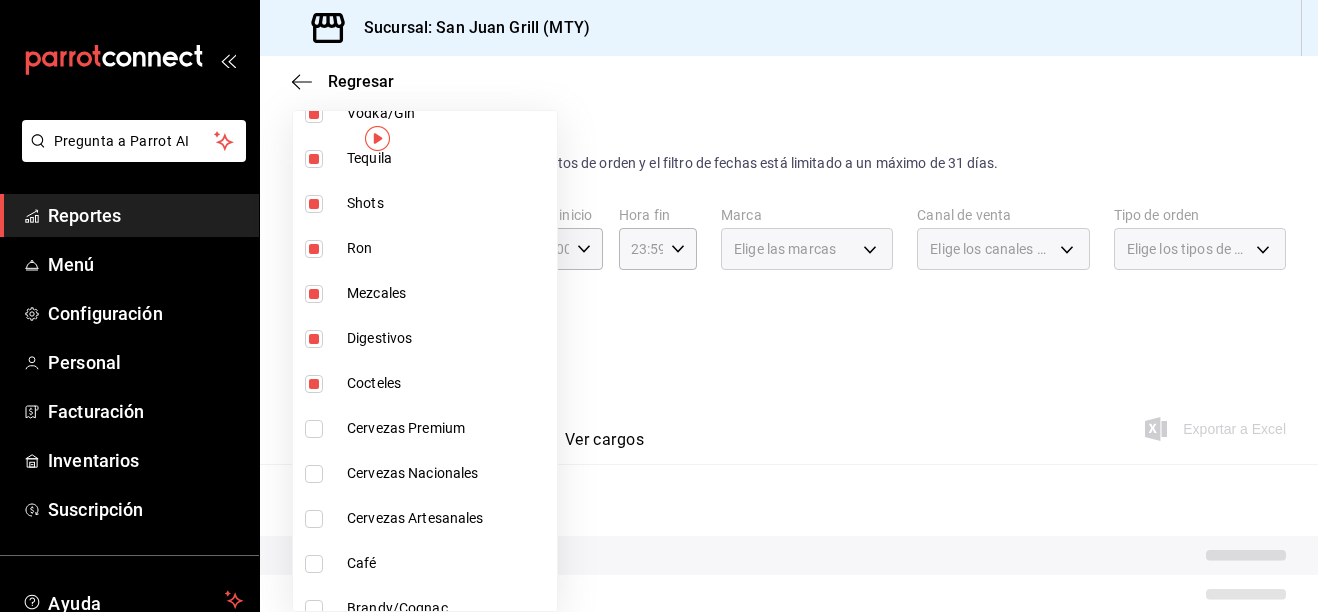 click on "Cervezas Premium" at bounding box center [448, 428] 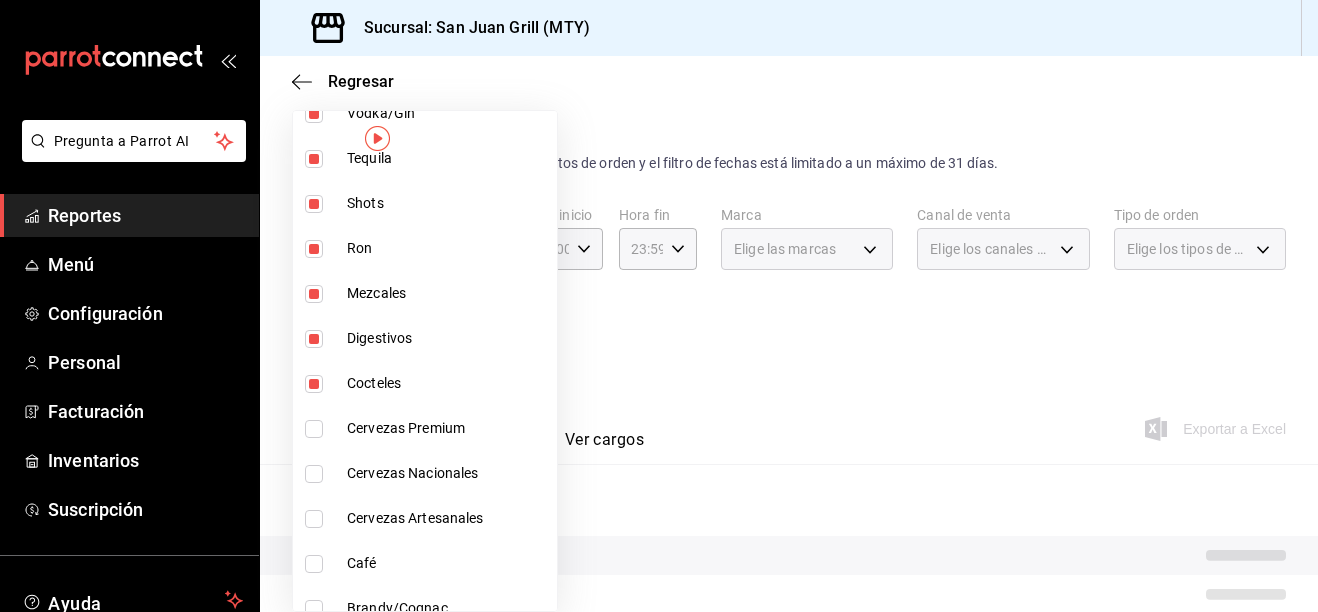 type on "bc8a8506-8c9a-4ccc-bee8-9613004b69e8,dff5383d-db9f-4eeb-86c5-8b8bba73e599,2ada25f8-a229-4569-ad1a-c7d4faa6a90c,830c6904-0e0e-45ff-8607-969e02d888aa,1d3d29c0-02c9-42b0-a835-69b22f6b2f8d,9a33567c-d8fc-40ec-a551-8deb0f9257ea,b1be23a3-0e38-41f0-a38e-b653b2bc6aa7,114cf63c-aa1e-4277-92d6-6dd74bc02fcb,20e1bca8-e19f-4009-a3b1-8ec66b9f2571,c175e7b9-3f5a-447a-aebc-7747bd2e30b5,89bbc2b4-f54d-4b39-9474-114d18efa8fb,b1faf67c-84f2-48e4-ba98-64c0f3241958,95fc5752-70a5-46fe-87cf-de752ab3de92,eac0f8ad-8ffd-4eb5-b766-a5725d346473,7e659b64-7ff5-475f-a517-37ab326a9e25" 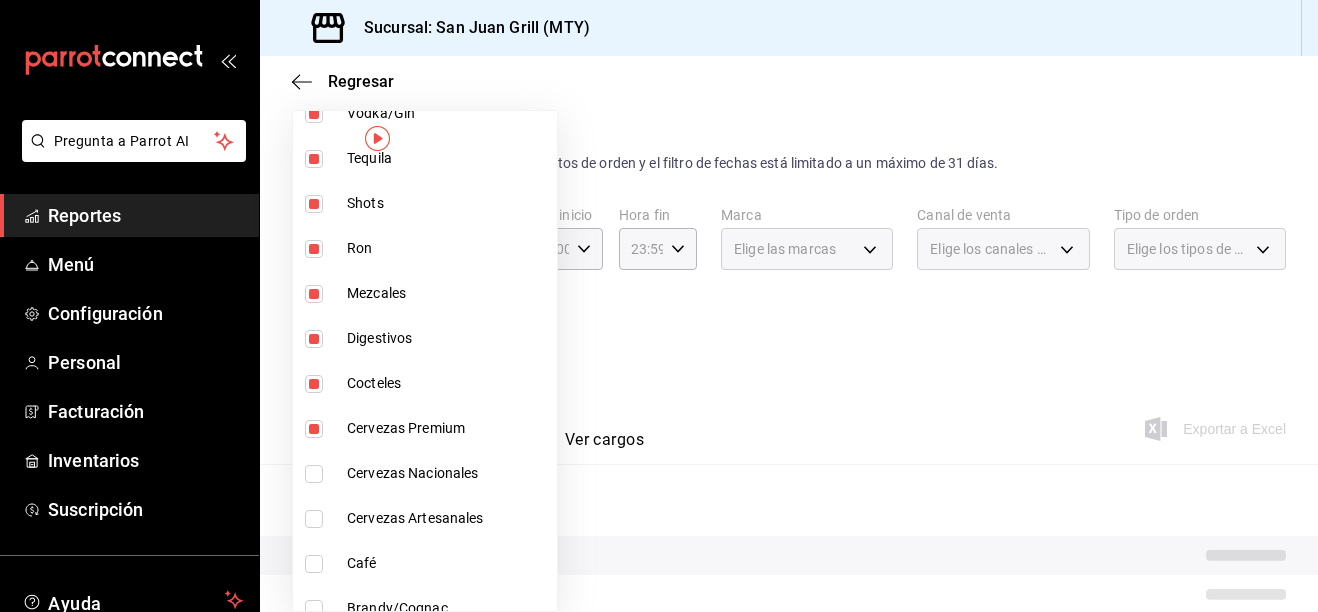 click on "Cervezas Nacionales" at bounding box center [448, 473] 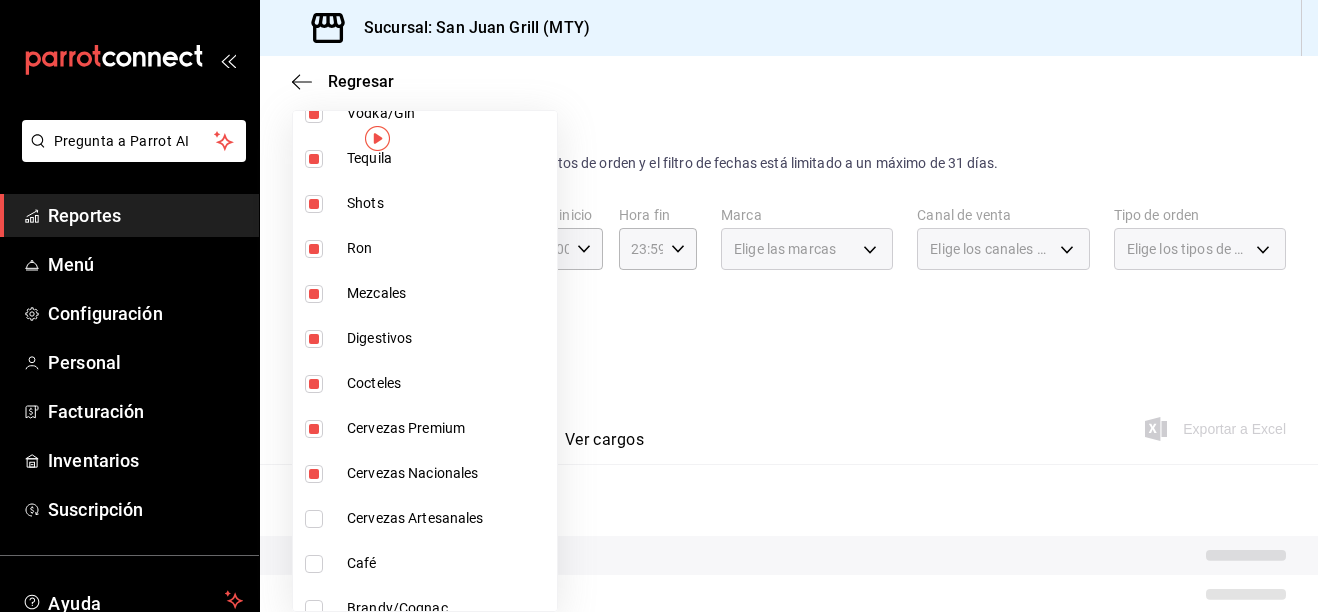 click on "Cervezas Artesanales" at bounding box center [448, 518] 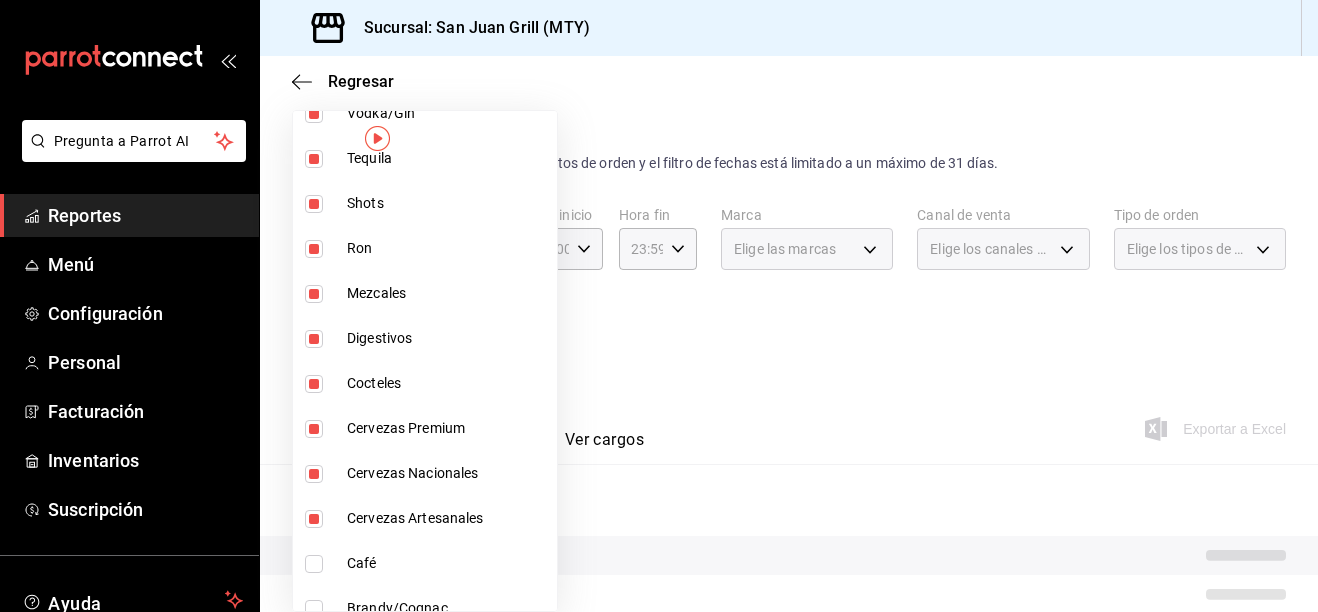 scroll, scrollTop: 1100, scrollLeft: 0, axis: vertical 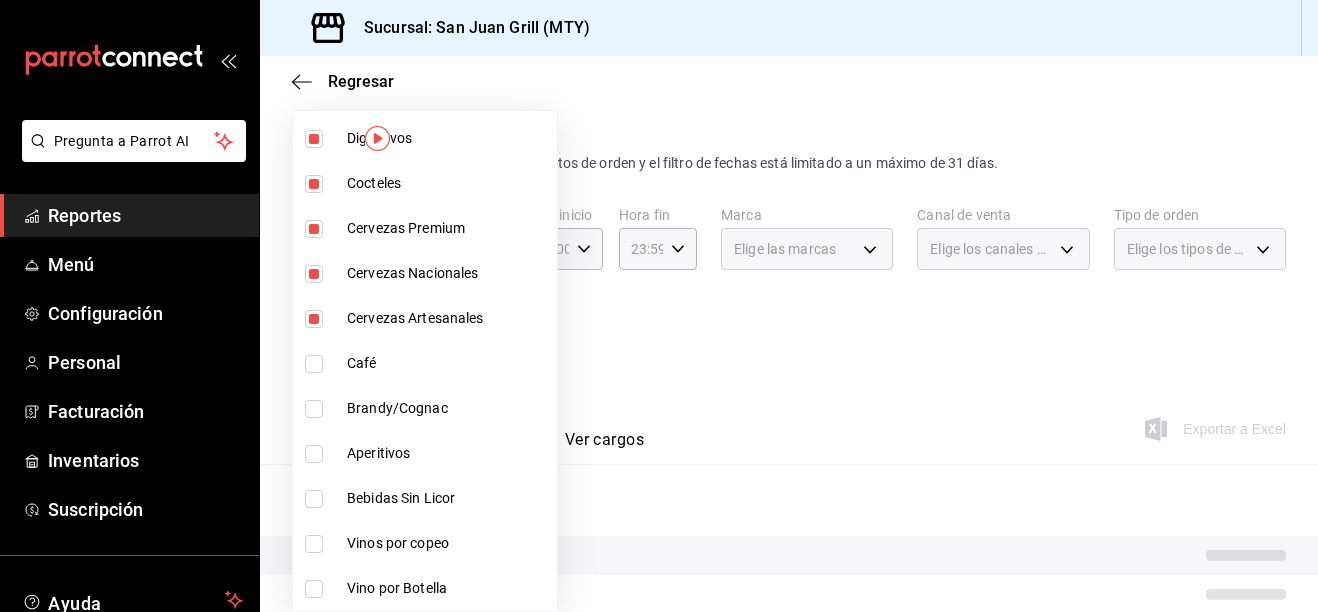 drag, startPoint x: 353, startPoint y: 350, endPoint x: 337, endPoint y: 394, distance: 46.818798 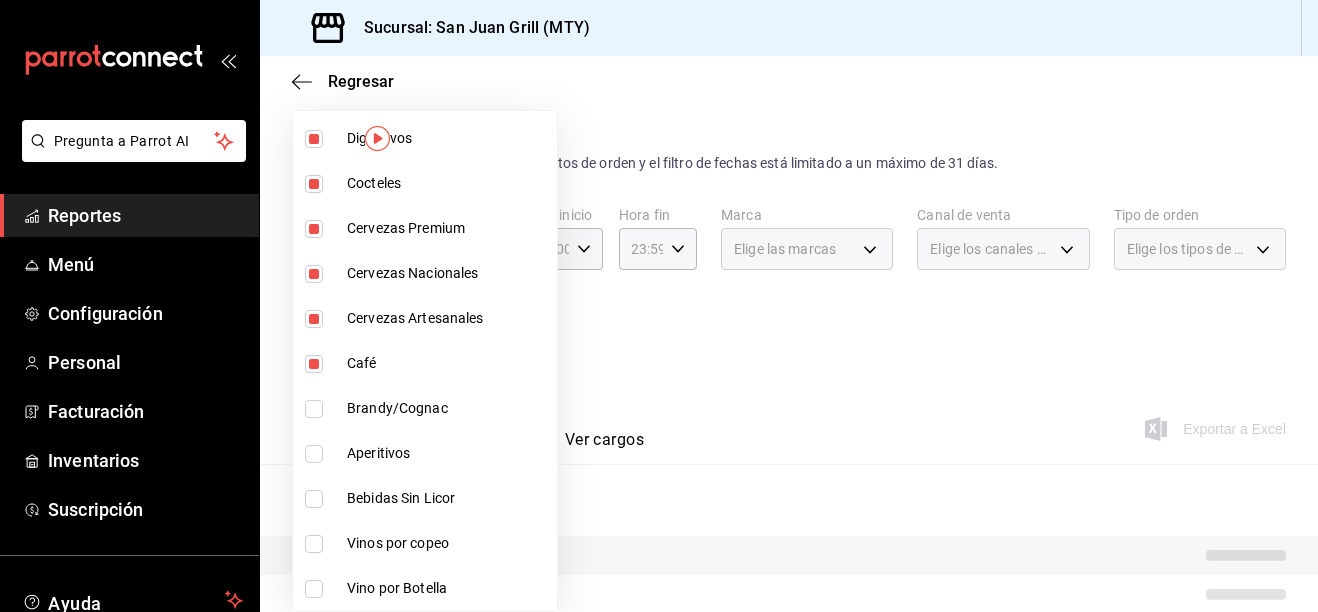 click on "Brandy/Cognac" at bounding box center [425, 408] 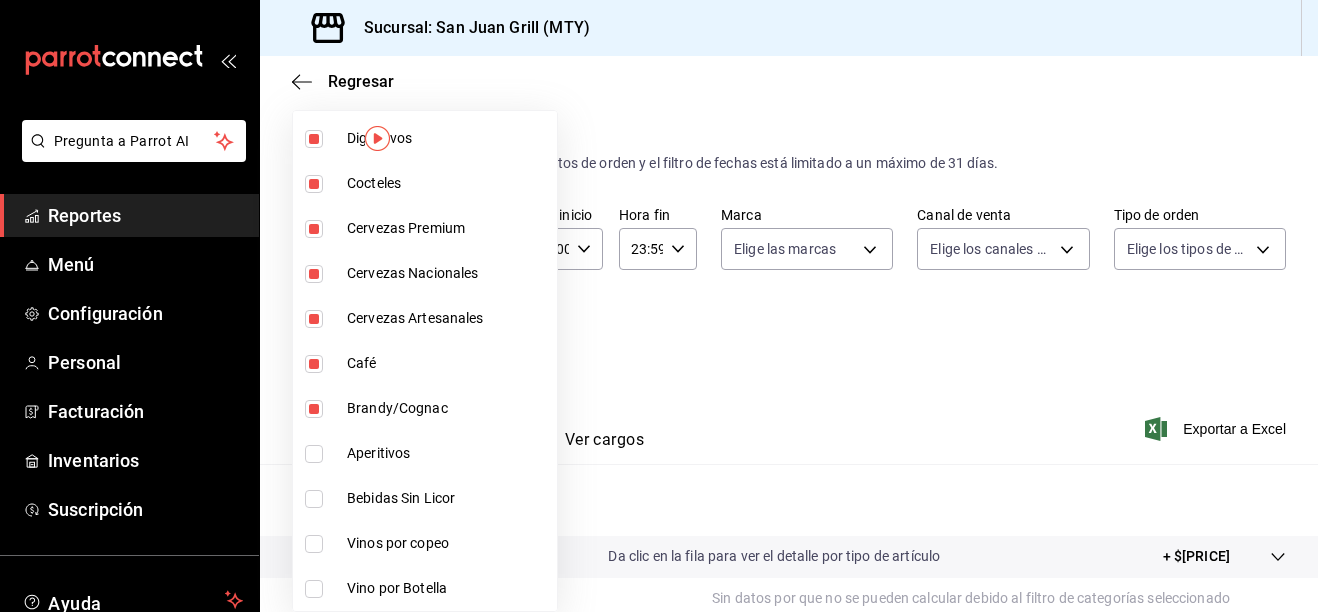 click on "Aperitivos" at bounding box center (425, 453) 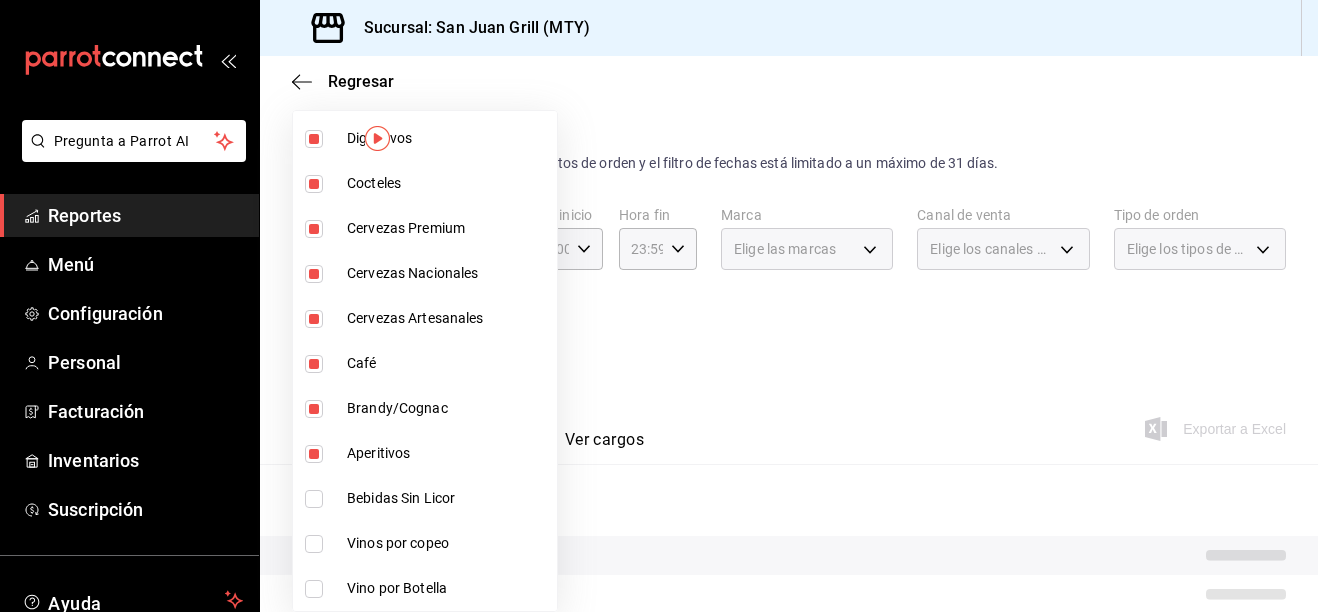 click on "Bebidas Sin Licor" at bounding box center [448, 498] 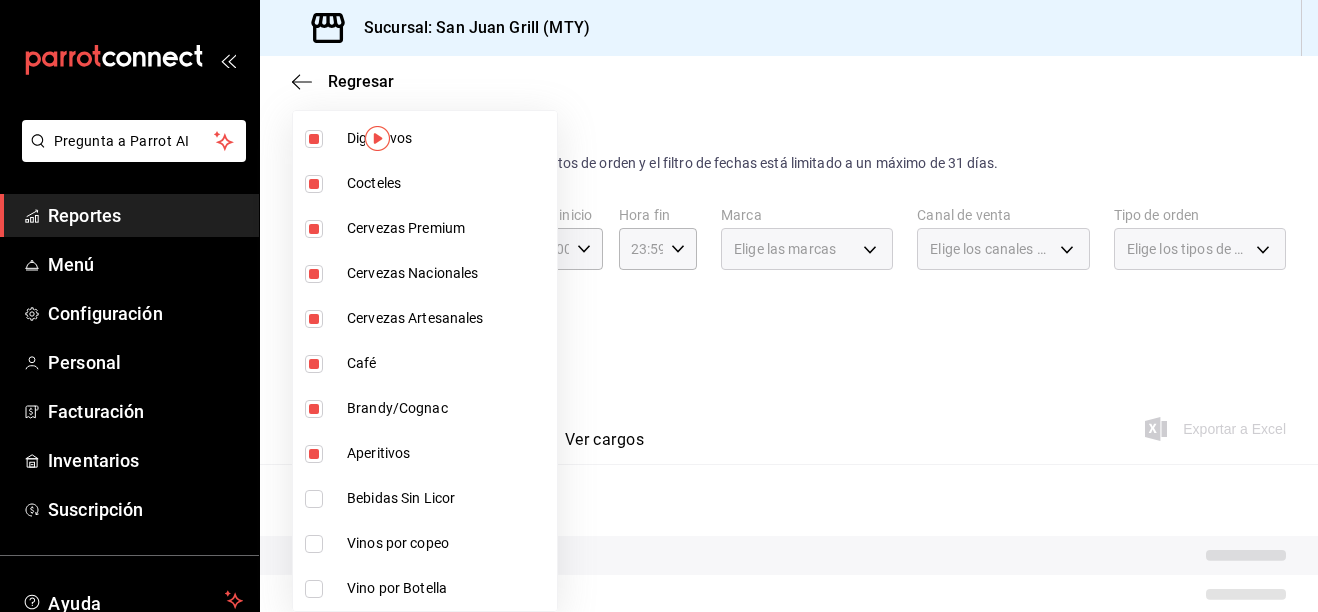 type on "bc8a8506-8c9a-4ccc-bee8-9613004b69e8,dff5383d-db9f-4eeb-86c5-8b8bba73e599,2ada25f8-a229-4569-ad1a-c7d4faa6a90c,830c6904-0e0e-45ff-8607-969e02d888aa,1d3d29c0-02c9-42b0-a835-69b22f6b2f8d,9a33567c-d8fc-40ec-a551-8deb0f9257ea,b1be23a3-0e38-41f0-a38e-b653b2bc6aa7,114cf63c-aa1e-4277-92d6-6dd74bc02fcb,20e1bca8-e19f-4009-a3b1-8ec66b9f2571,c175e7b9-3f5a-447a-aebc-7747bd2e30b5,89bbc2b4-f54d-4b39-9474-114d18efa8fb,b1faf67c-84f2-48e4-ba98-64c0f3241958,95fc5752-70a5-46fe-87cf-de752ab3de92,eac0f8ad-8ffd-4eb5-b766-a5725d346473,7e659b64-7ff5-475f-a517-37ab326a9e25,08c30453-6431-4fdc-8b6e-055937f4249c,2fe469d0-e020-4056-b076-036799c9aa80,a679a2f4-df5b-4c52-acb8-ba510c4117e3,a3aa4b56-4853-4cdd-838c-27e78a20b570,13165862-6765-4e3f-bc7a-2cc9e0c2c69b,a9dd9557-1e35-41ee-9b9a-7f3e26c97394" 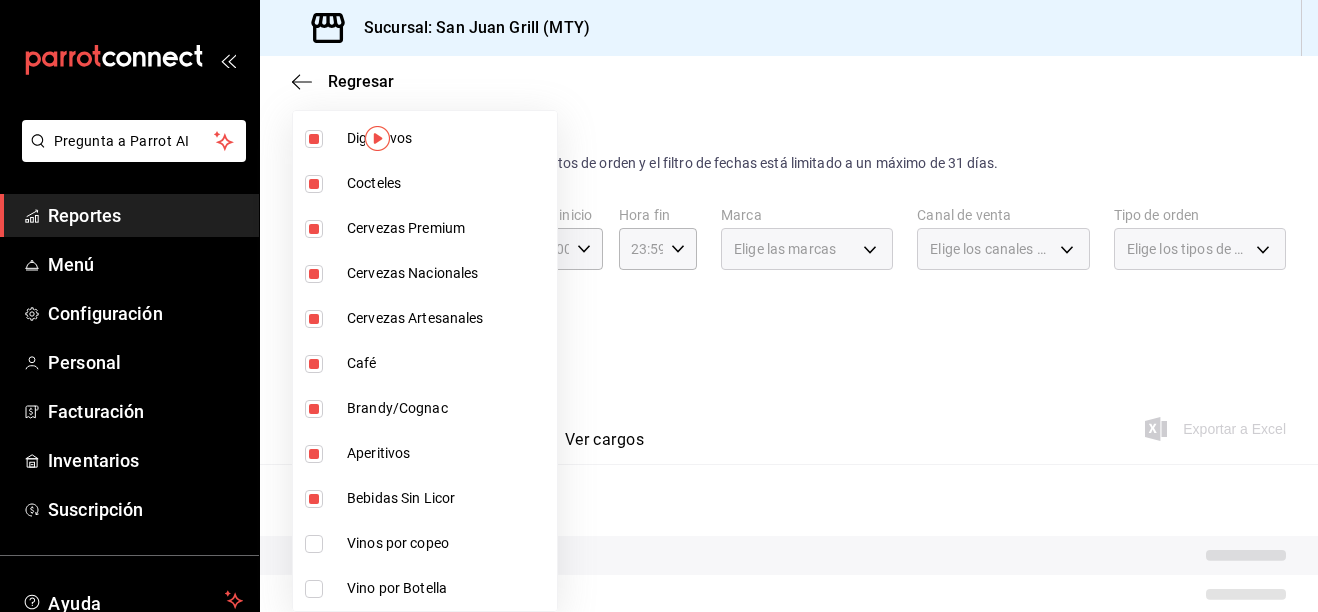 click on "Vinos por copeo" at bounding box center [448, 543] 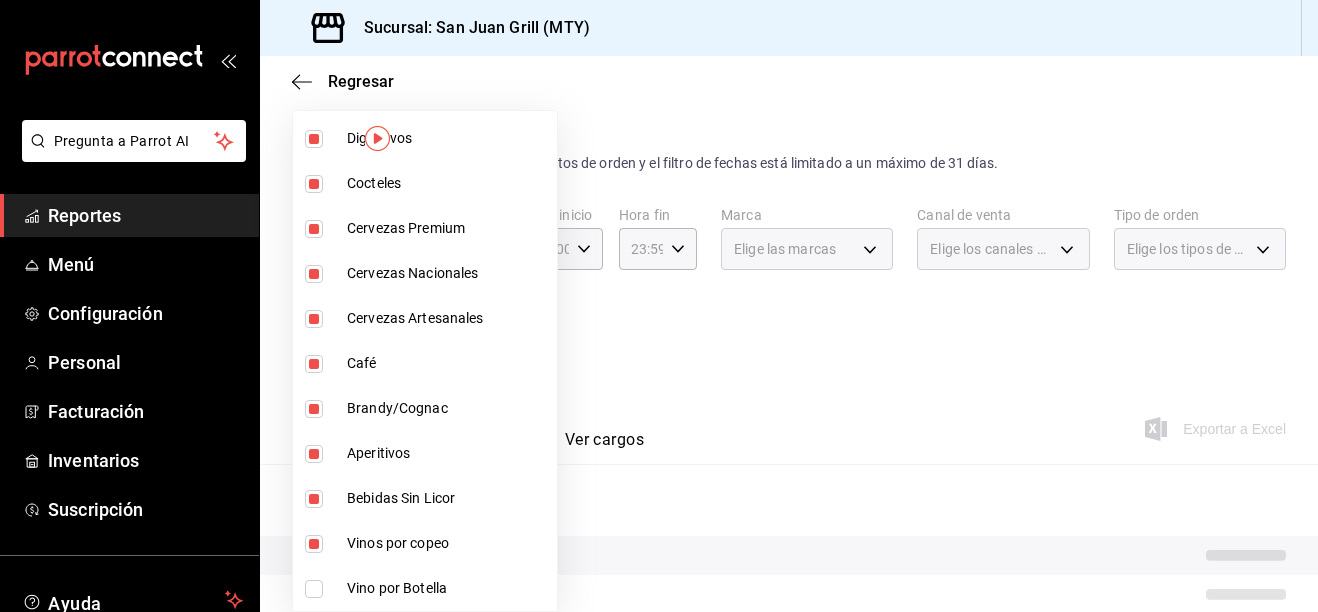 click on "Vino por Botella" at bounding box center [448, 588] 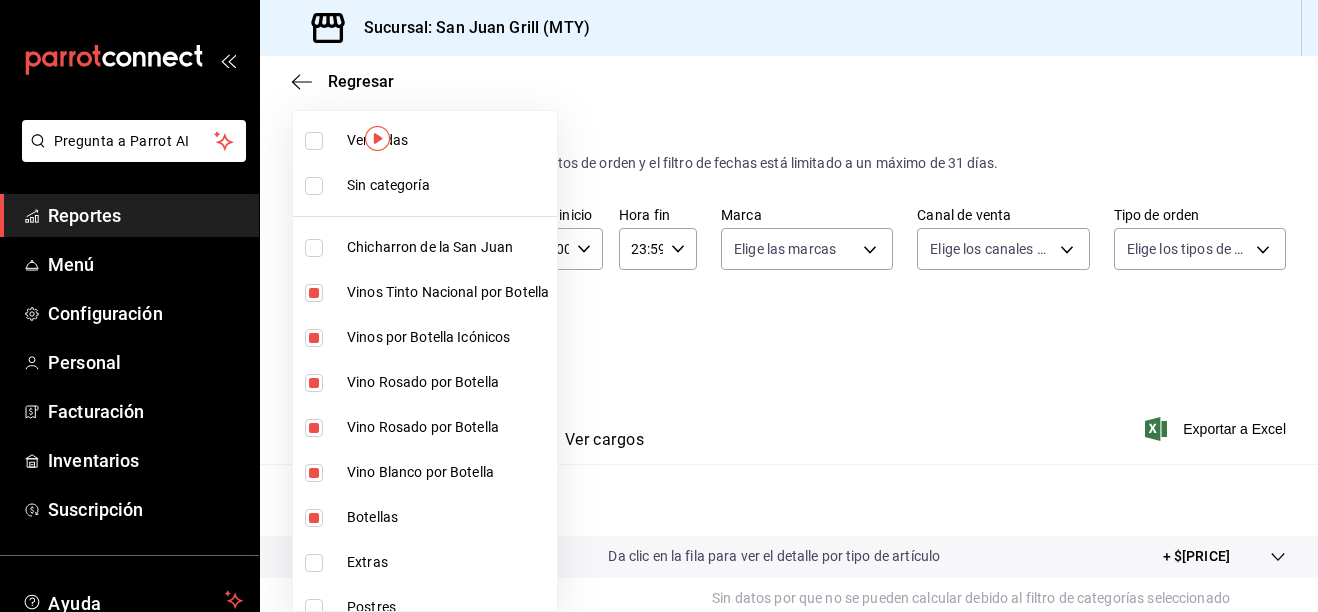 scroll, scrollTop: 0, scrollLeft: 0, axis: both 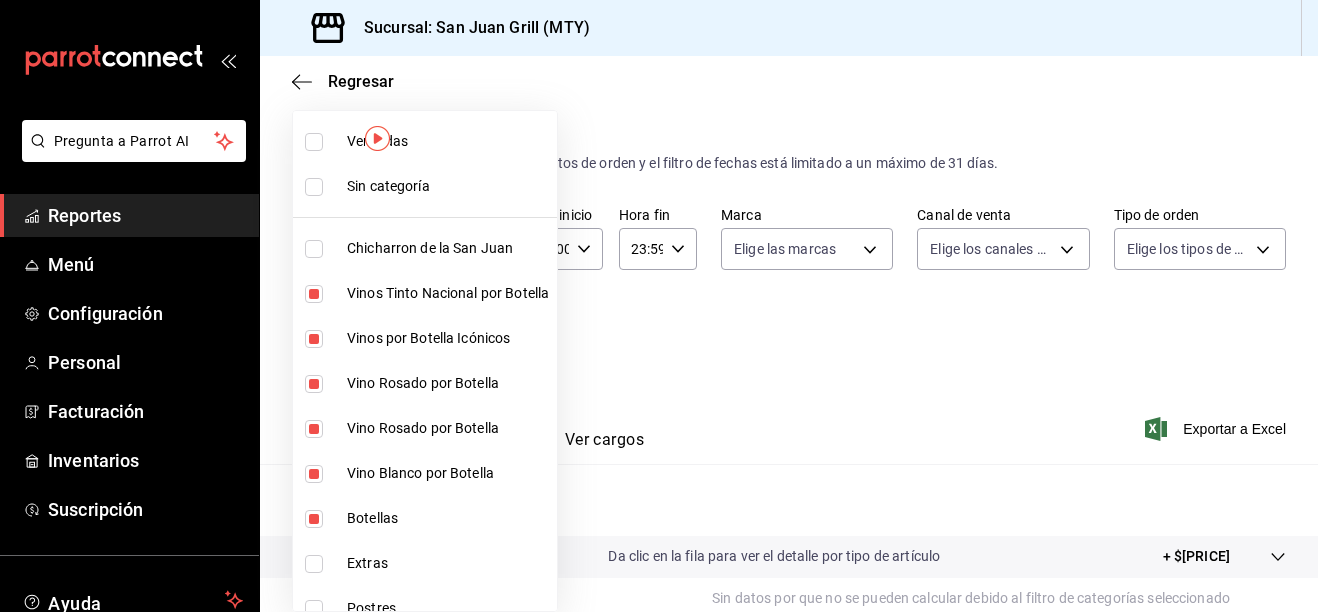 click at bounding box center (659, 306) 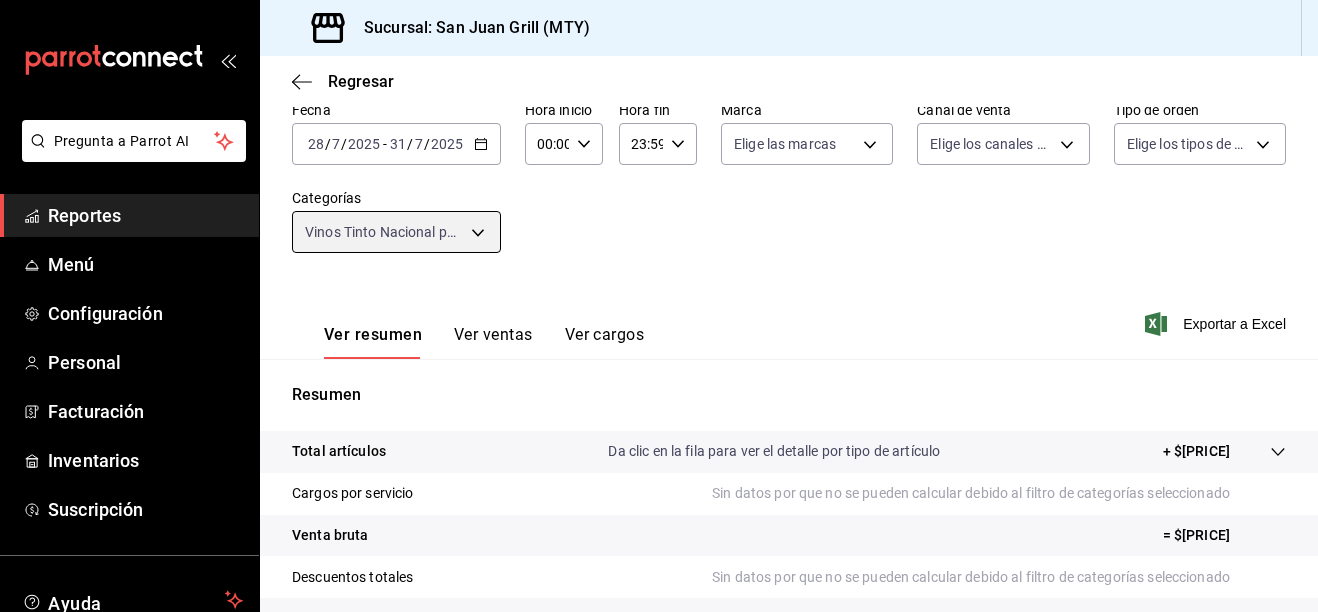 scroll, scrollTop: 100, scrollLeft: 0, axis: vertical 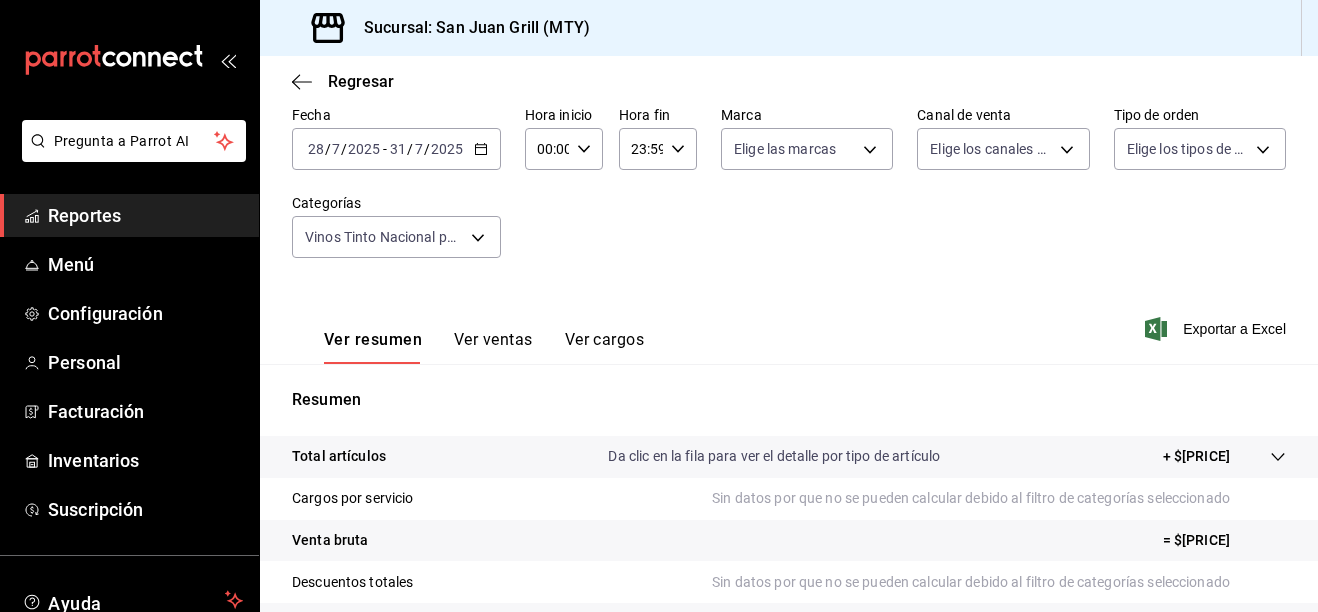 click on "Fecha 2025-07-28 28 / 7 / 2025 - 2025-07-31 31 / 7 / 2025 Hora inicio 00:00 Hora inicio Hora fin 23:59 Hora fin Marca Elige las marcas Canal de venta Elige los canales de venta Tipo de orden Elige los tipos de orden Categorías Vinos Tinto Nacional
por Botella, Vinos por Botella
Icónicos, Vino Rosado
por Botella, Vino Rosado
por Botella, Vino Blanco
por Botella, Botellas, Whisky, Vodka/Gin, Tequila, Shots, Ron, Mezcales, Digestivos, Cocteles, Cervezas Premium, Cervezas Nacionales, Cervezas Artesanales, Café, Brandy/Cognac, Aperitivos, Bebidas Sin Licor, Vinos por copeo, Vino por Botella" at bounding box center [789, 194] 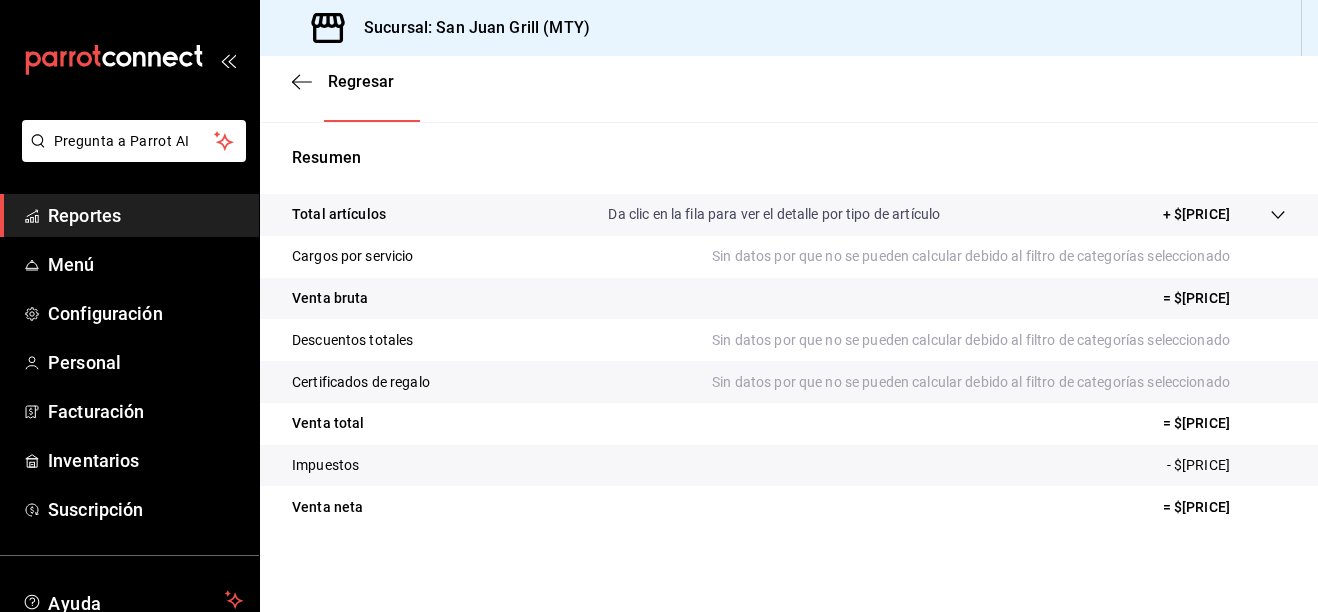 scroll, scrollTop: 346, scrollLeft: 0, axis: vertical 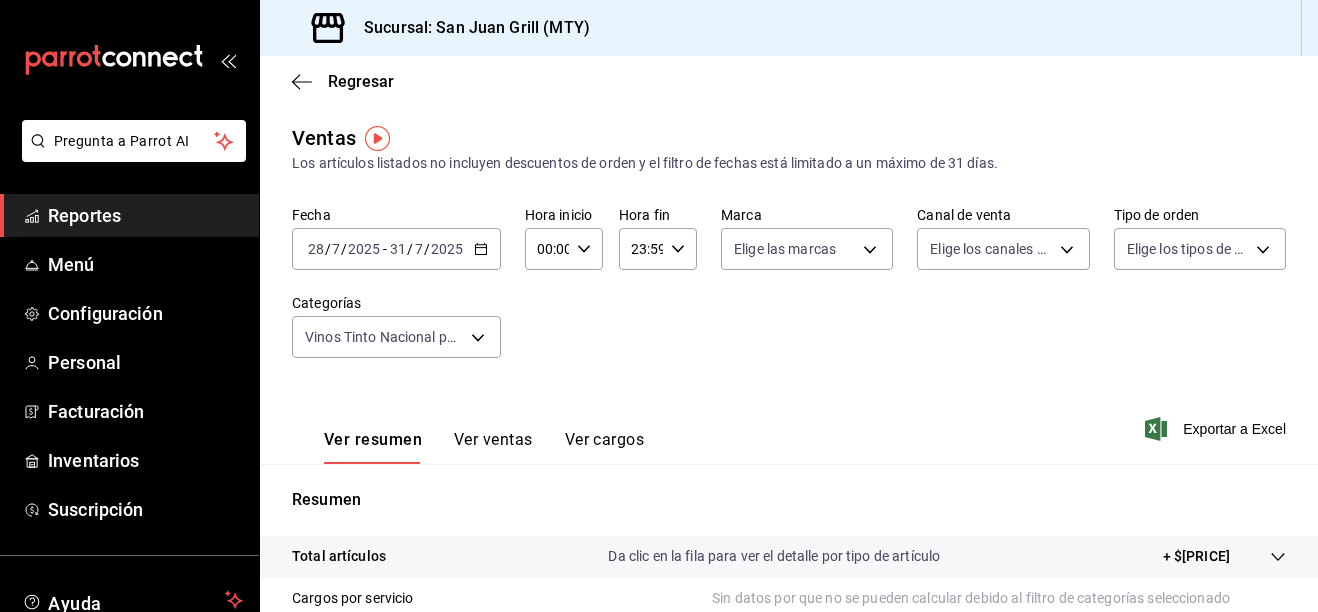 click on "[DATE] [DATE] - [DATE] [DATE]" at bounding box center (396, 249) 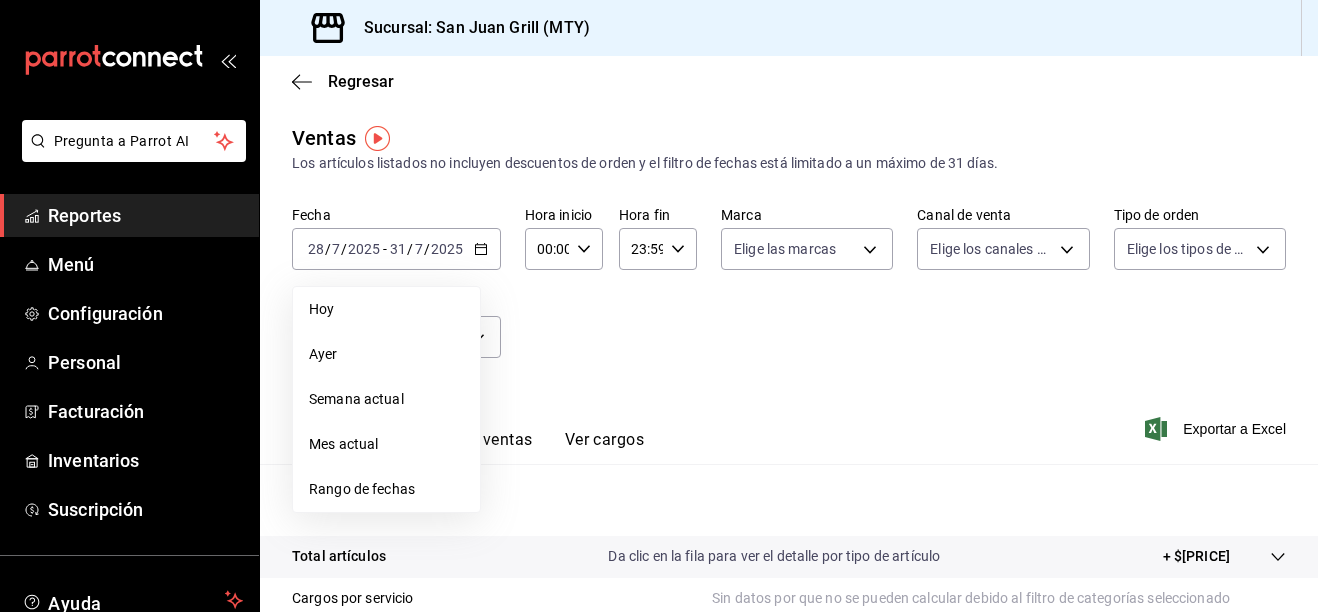 click on "Fecha [DATE] [DATE] - [DATE] [DATE] Hoy Ayer Semana actual Mes actual Rango de fechas Hora inicio 00:00 Hora inicio Hora fin 23:59 Hora fin Marca Elige las marcas Canal de venta Elige los canales de venta Tipo de orden Elige los tipos de orden Categorías Vinos Tinto Nacional
por Botella, Vinos por Botella
Icónicos, Vino Rosado
por Botella, Vino Rosado
por Botella, Vino Blanco
por Botella, Botellas, Whisky, Vodka/Gin, Tequila, Shots, Ron, Mezcales, Digestivos, Cocteles, Cervezas Premium, Cervezas Nacionales, Cervezas Artesanales, Café, Brandy/Cognac, Aperitivos, Bebidas Sin Licor, Vinos por copeo, Vino por Botella" at bounding box center (789, 294) 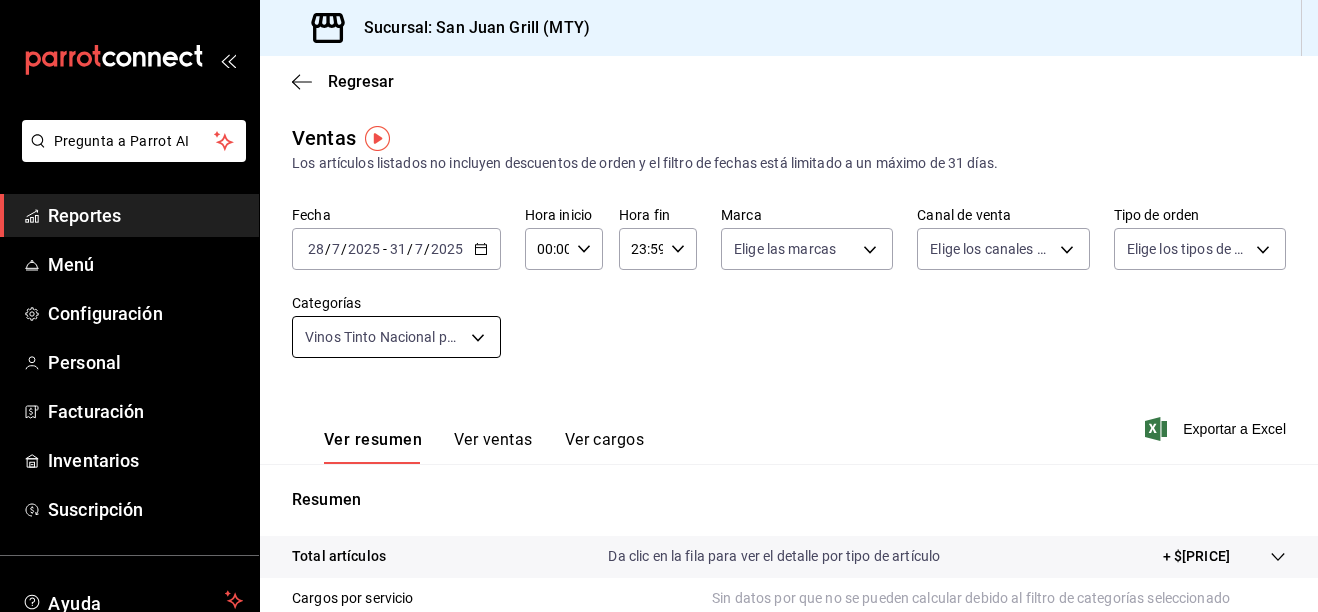 click on "Pregunta a Parrot AI Reportes   Menú   Configuración   Personal   Facturación   Inventarios   Suscripción   Ayuda Recomienda Parrot   [FIRST] [LAST]   Sugerir nueva función   Sucursal: San Juan Grill (MTY) Regresar Ventas Los artículos listados no incluyen descuentos de orden y el filtro de fechas está limitado a un máximo de 31 días. Fecha [DATE] [DATE] - [DATE] [DATE] Hora inicio 00:00 Hora inicio Hora fin 23:59 Hora fin Marca Elige las marcas Canal de venta Elige los canales de venta Tipo de orden Elige los tipos de orden Categorías Vinos Tinto Nacional
por Botella, Vinos por Botella
Icónicos, Vino Rosado
por Botella, Vino Rosado
por Botella, Vino Blanco
por Botella, Botellas, Whisky, Vodka/Gin, Tequila, Shots, Ron, Mezcales, Digestivos, Cocteles, Cervezas Premium, Cervezas Nacionales, Cervezas Artesanales, Café, Brandy/Cognac, Aperitivos, Bebidas Sin Licor, Vinos por copeo, Vino por Botella Ver resumen Ver ventas Ver cargos Exportar a Excel Resumen Impuestos" at bounding box center [659, 306] 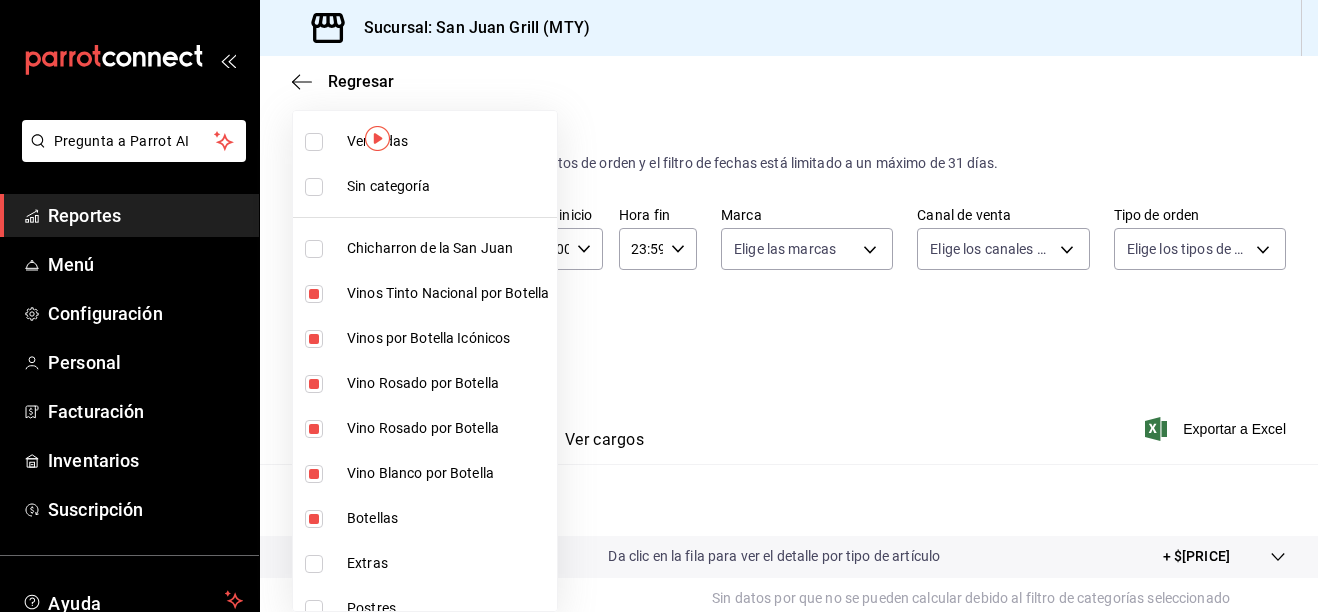 drag, startPoint x: 332, startPoint y: 150, endPoint x: 380, endPoint y: 194, distance: 65.11528 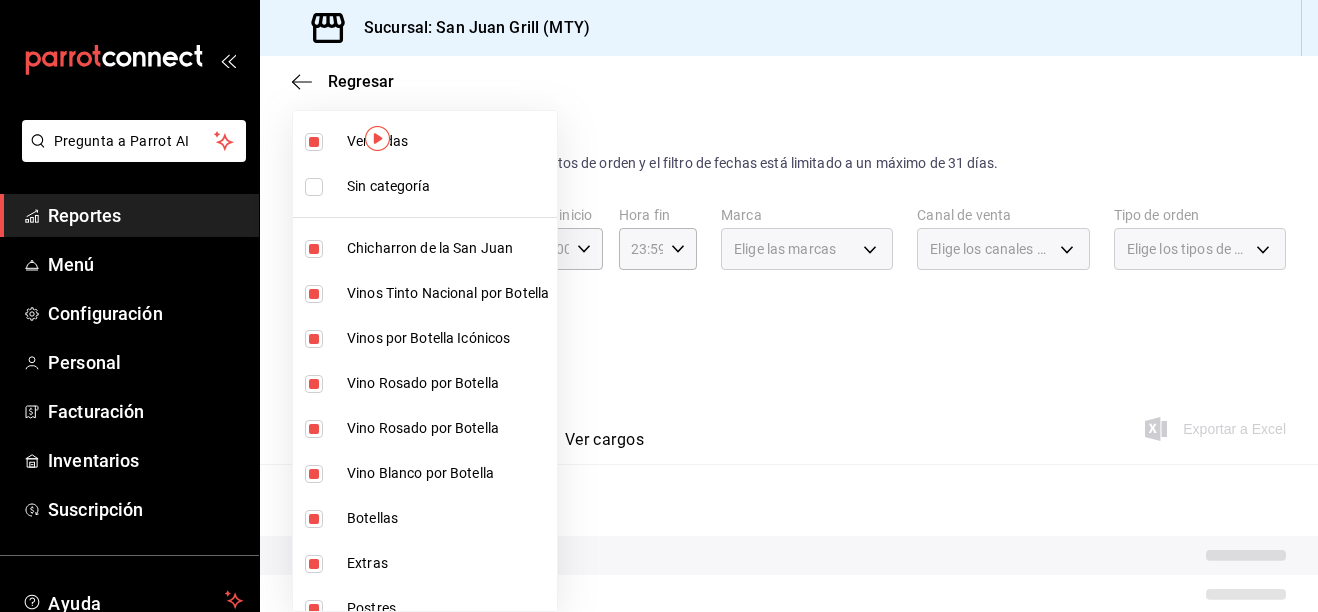 click at bounding box center [659, 306] 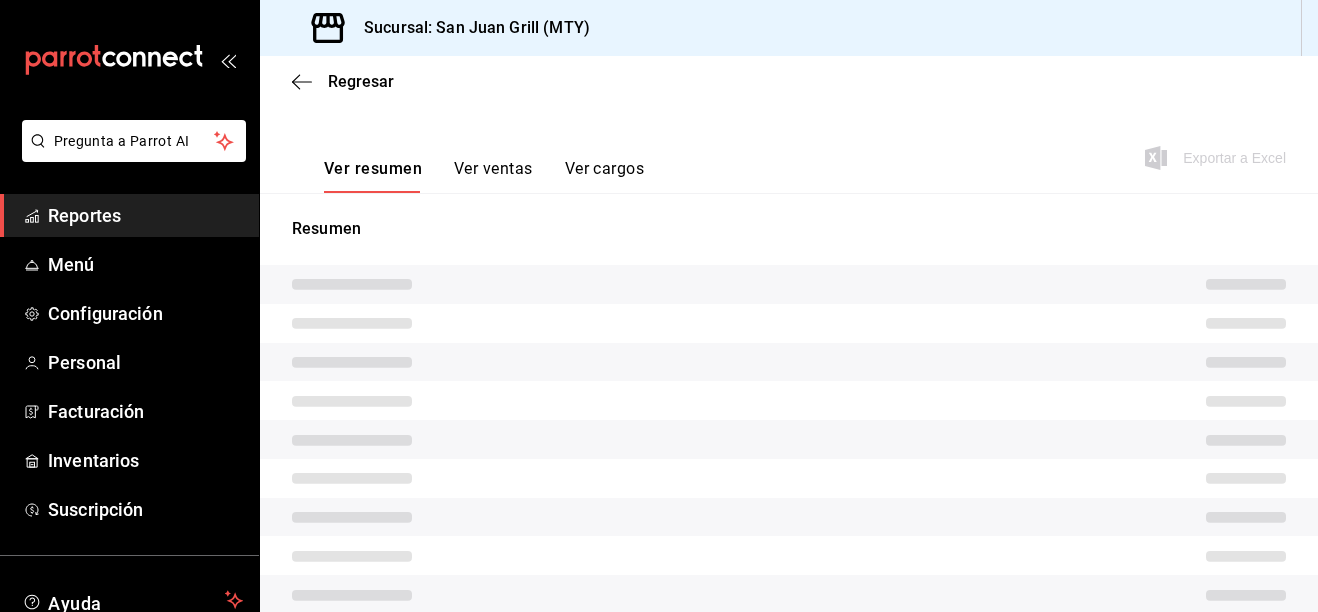scroll, scrollTop: 346, scrollLeft: 0, axis: vertical 